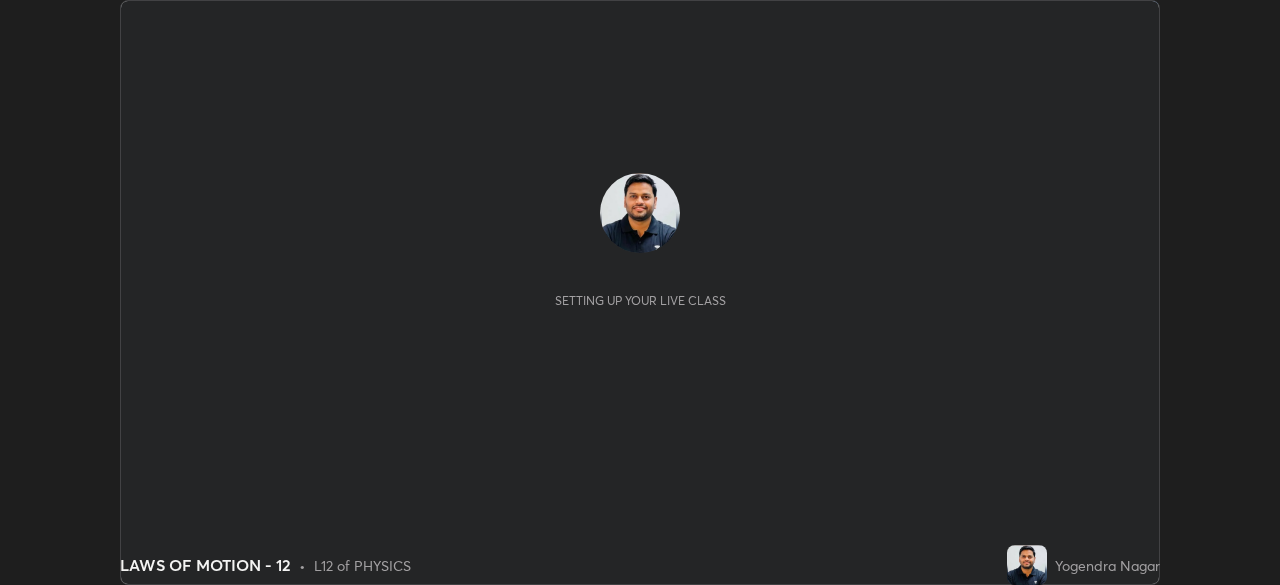 scroll, scrollTop: 0, scrollLeft: 0, axis: both 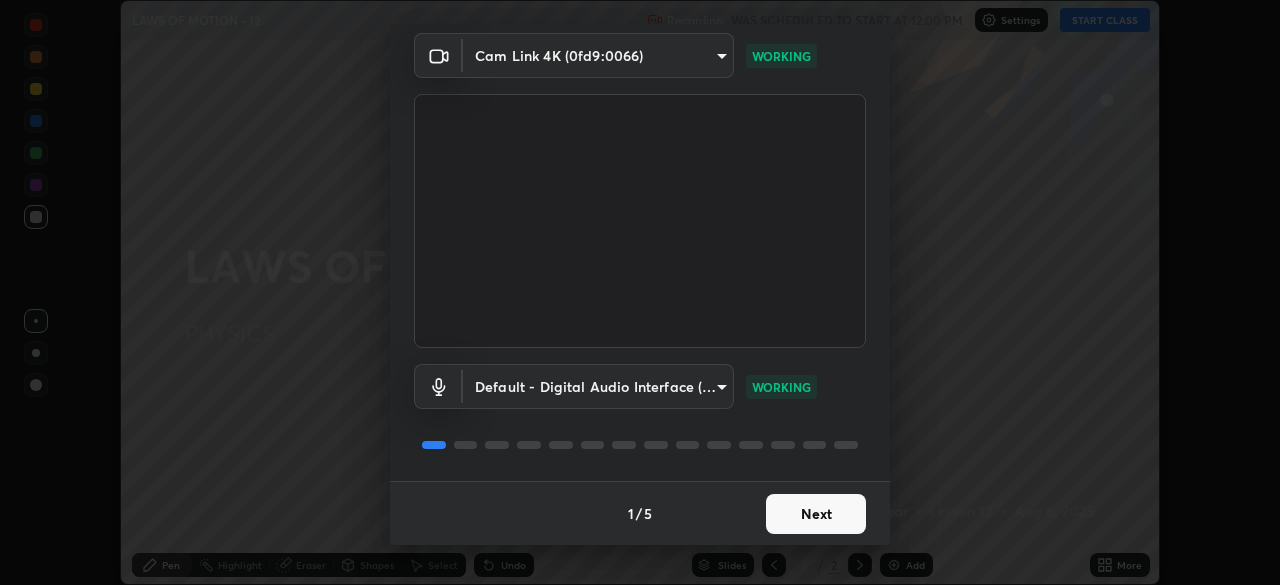 click on "Next" at bounding box center [816, 514] 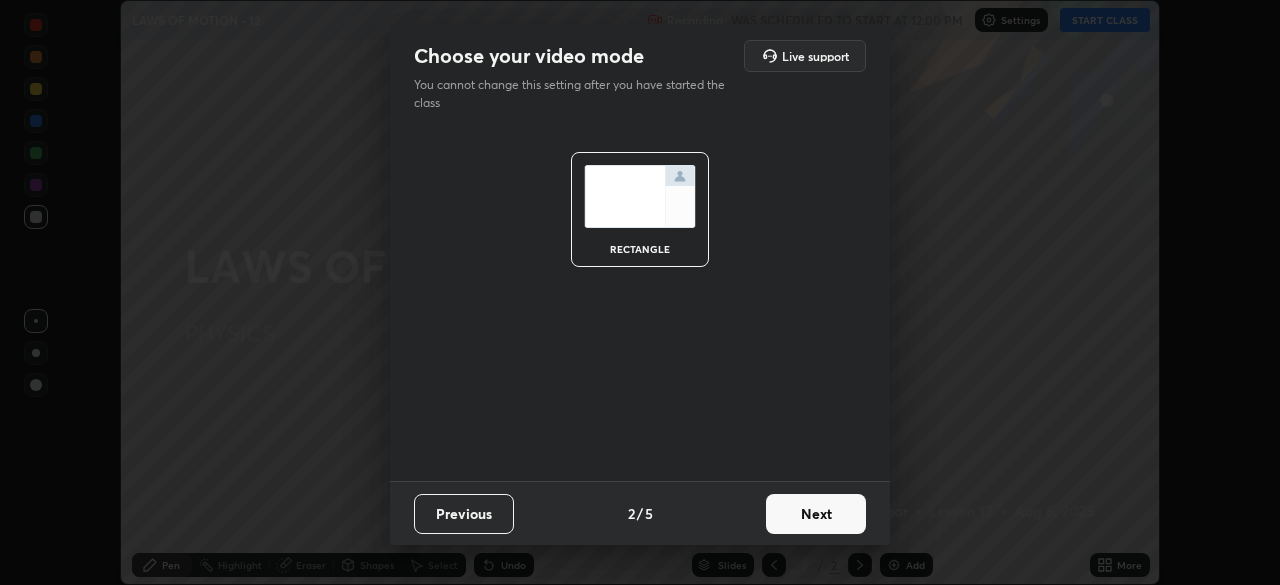 click on "Next" at bounding box center (816, 514) 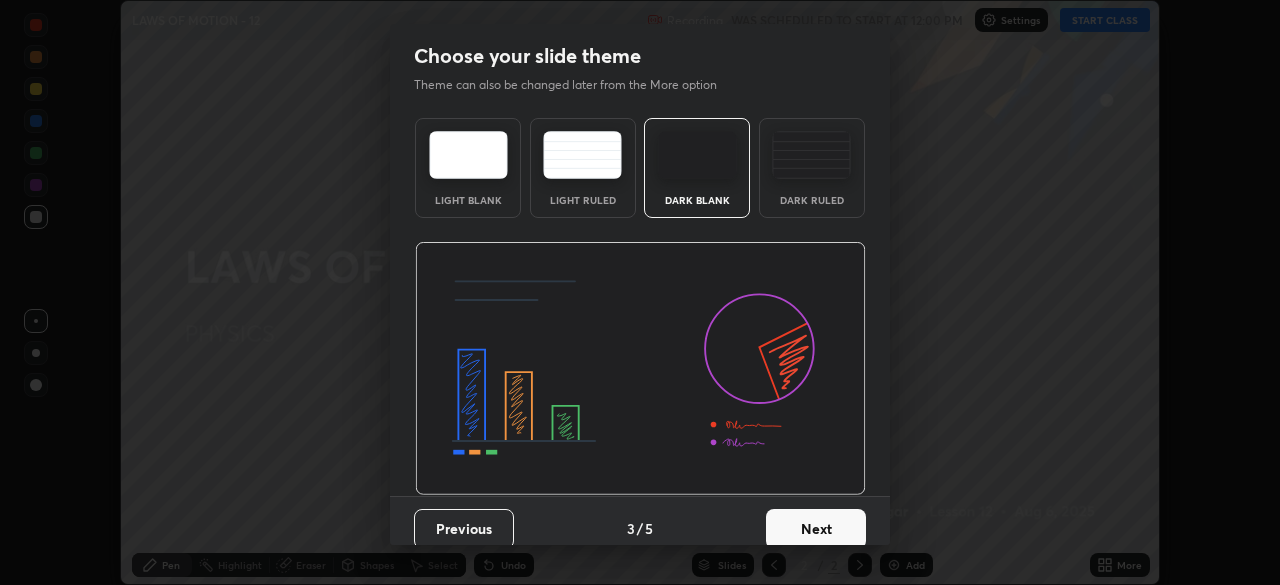 scroll, scrollTop: 15, scrollLeft: 0, axis: vertical 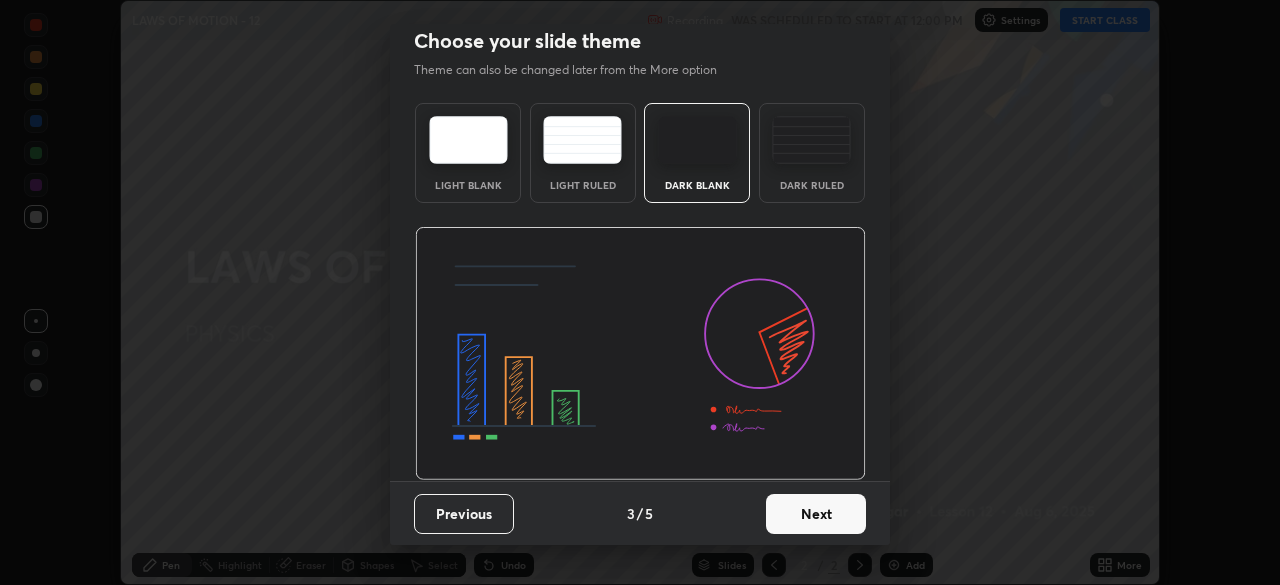 click on "Next" at bounding box center (816, 514) 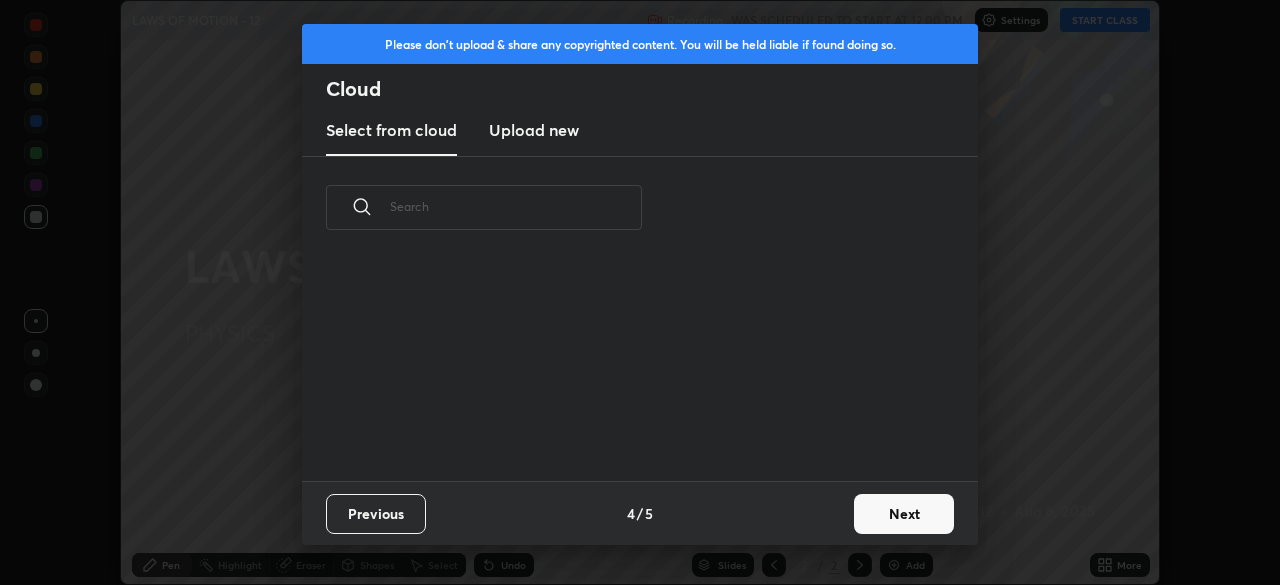 scroll, scrollTop: 0, scrollLeft: 0, axis: both 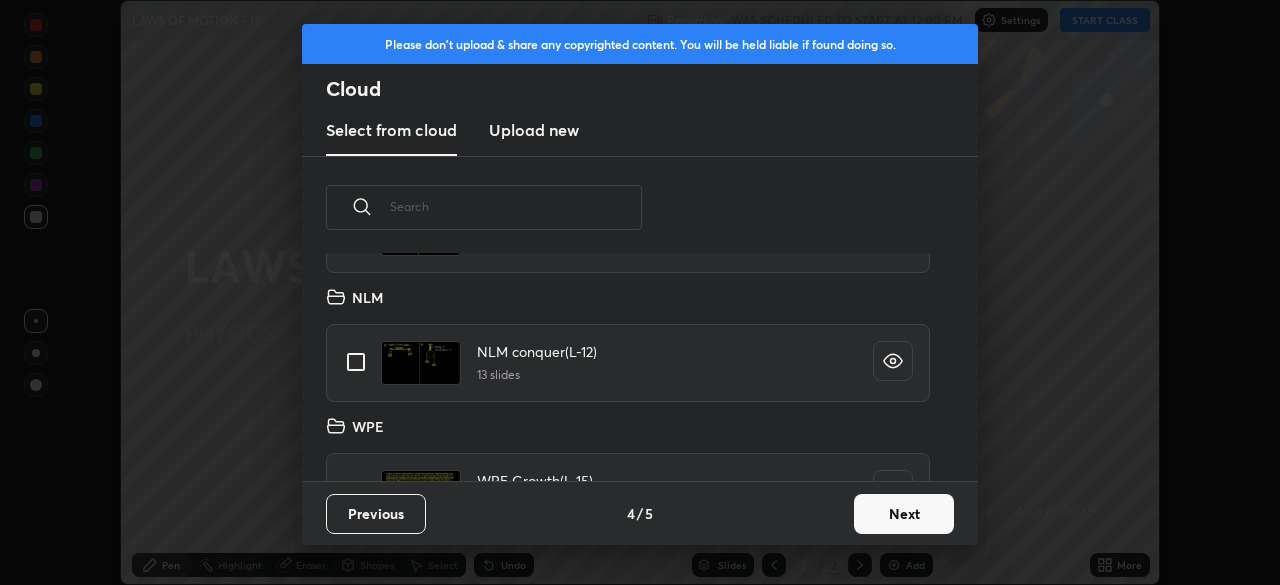 click at bounding box center (356, 362) 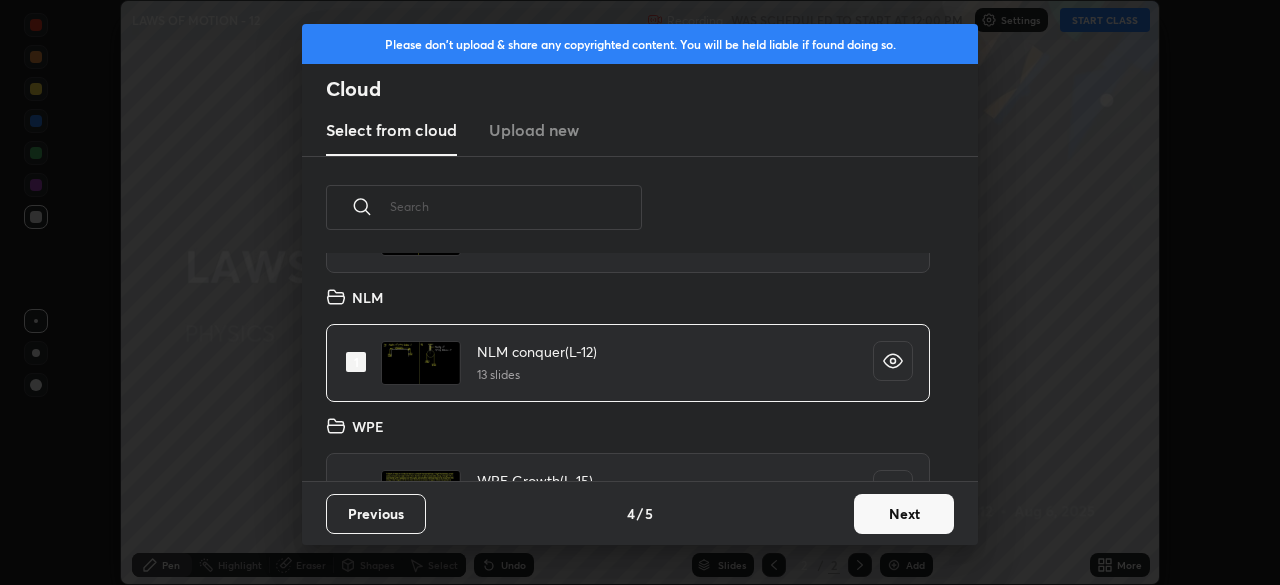 click on "Next" at bounding box center [904, 514] 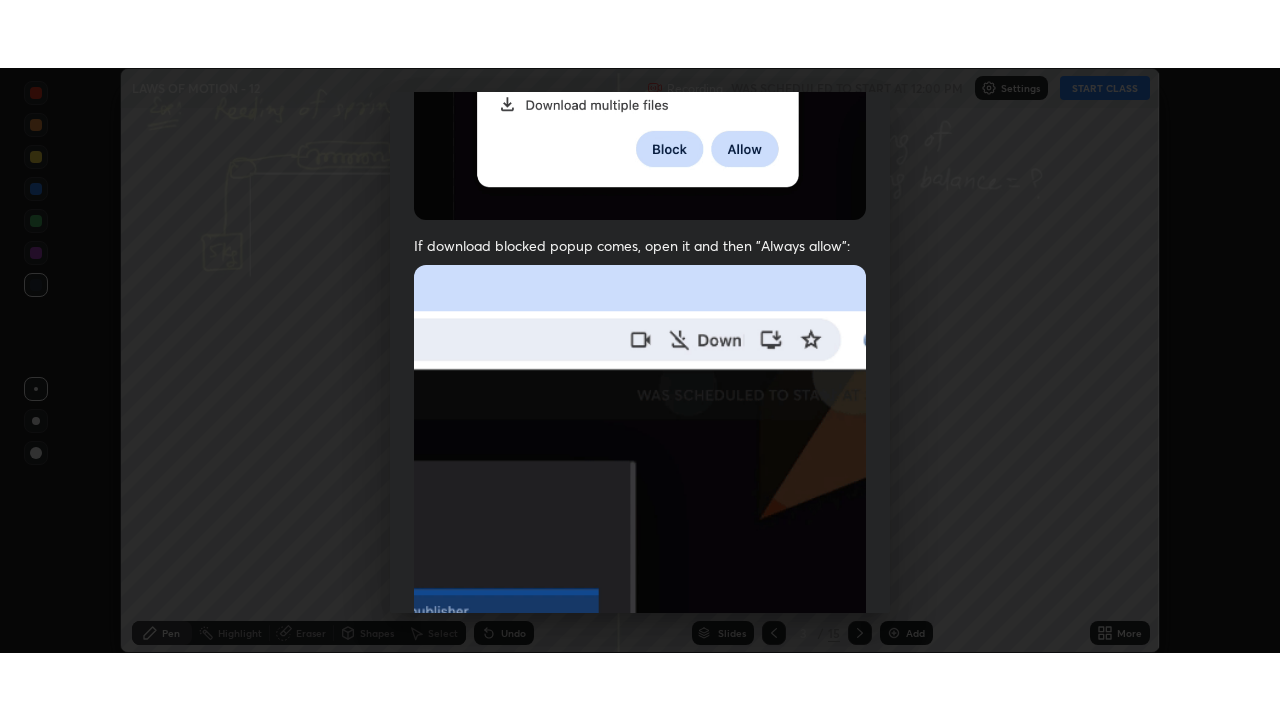scroll, scrollTop: 479, scrollLeft: 0, axis: vertical 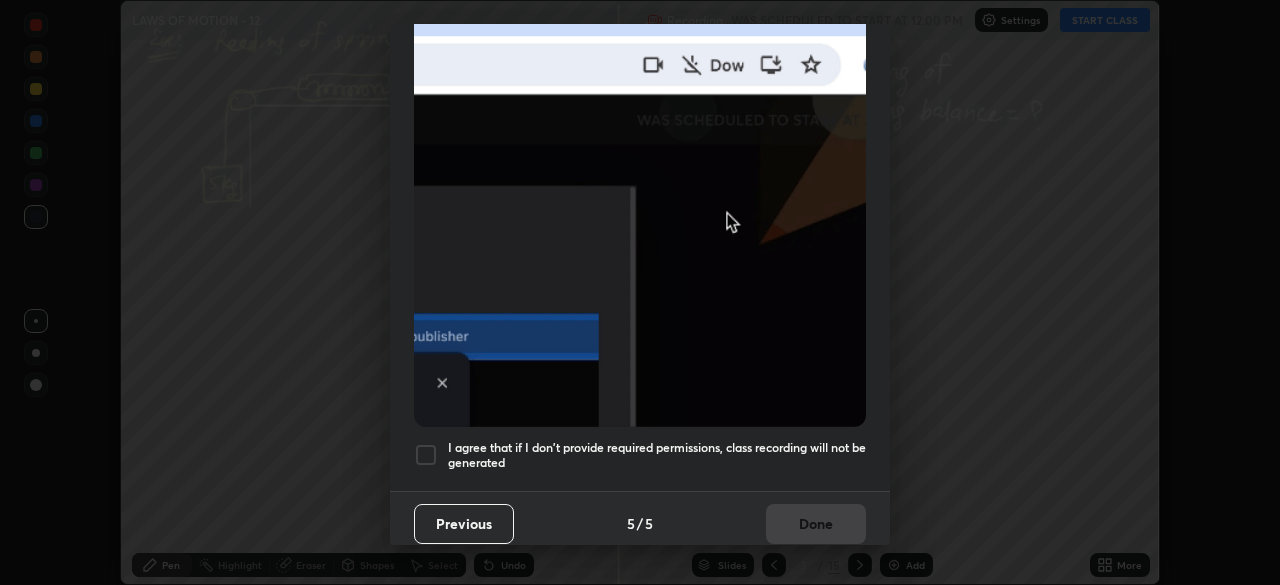 click at bounding box center [426, 455] 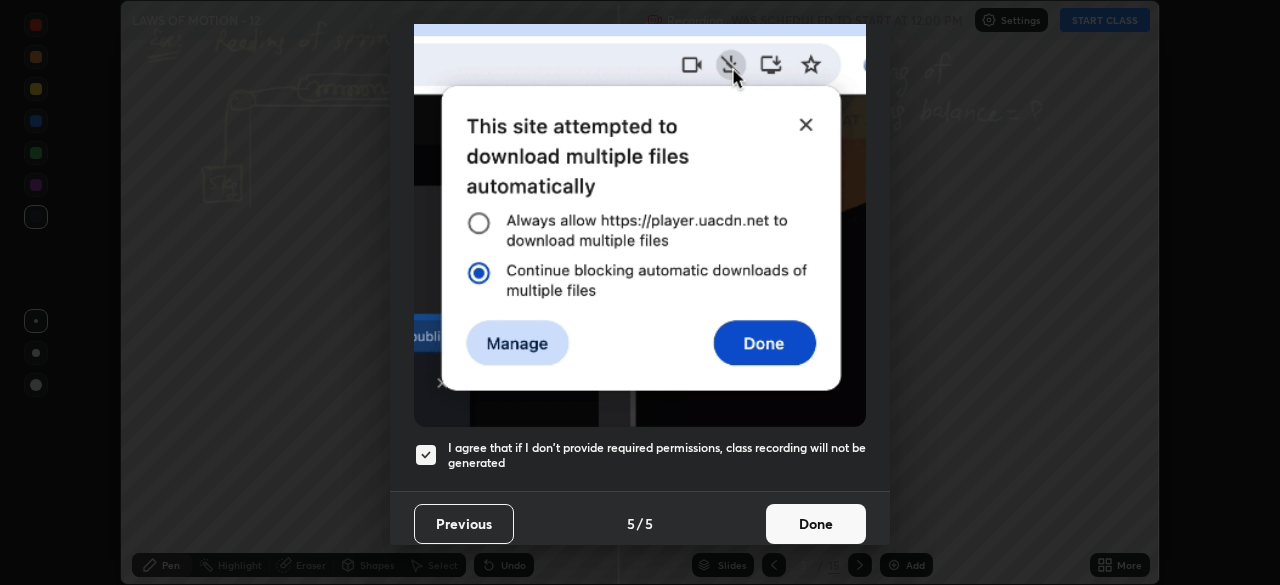 click on "Done" at bounding box center [816, 524] 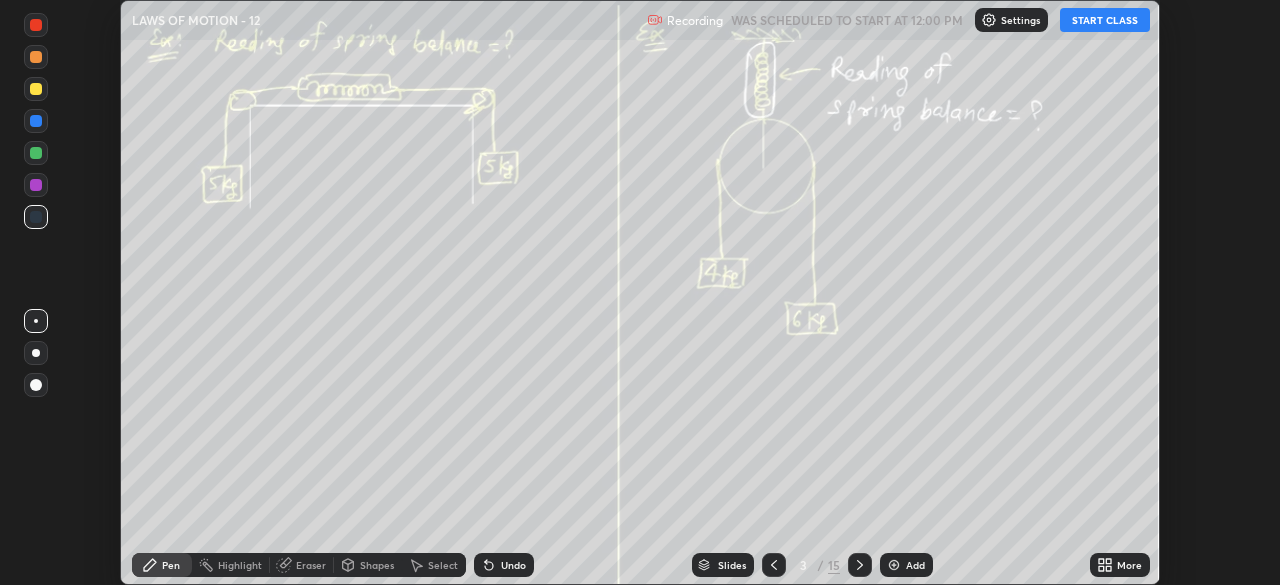 click on "START CLASS" at bounding box center (1105, 20) 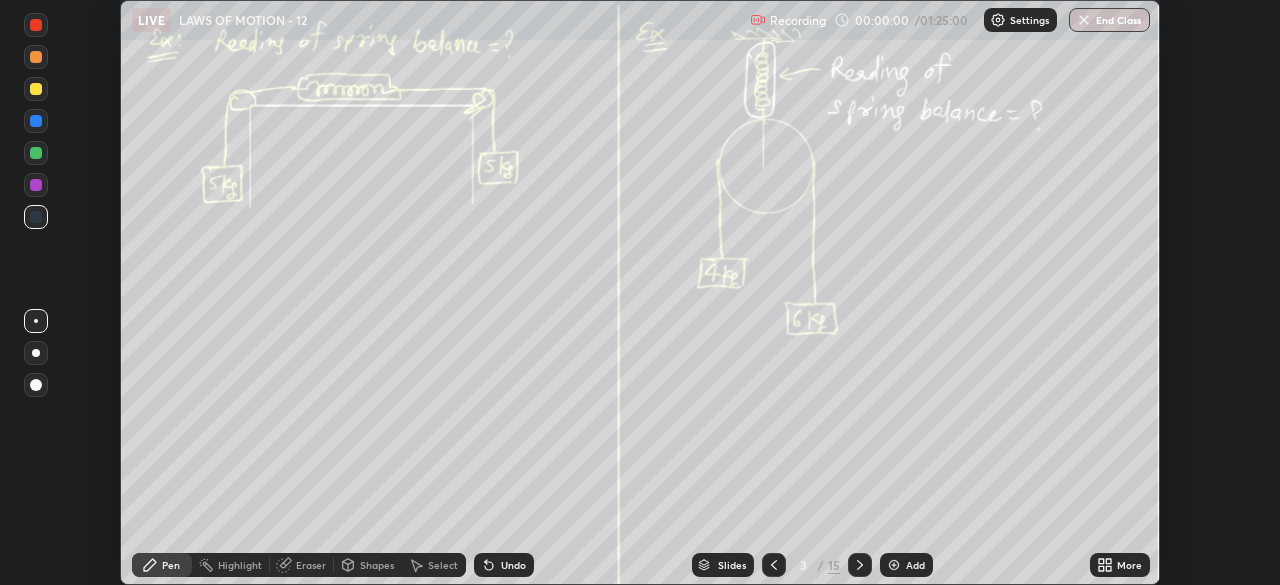click 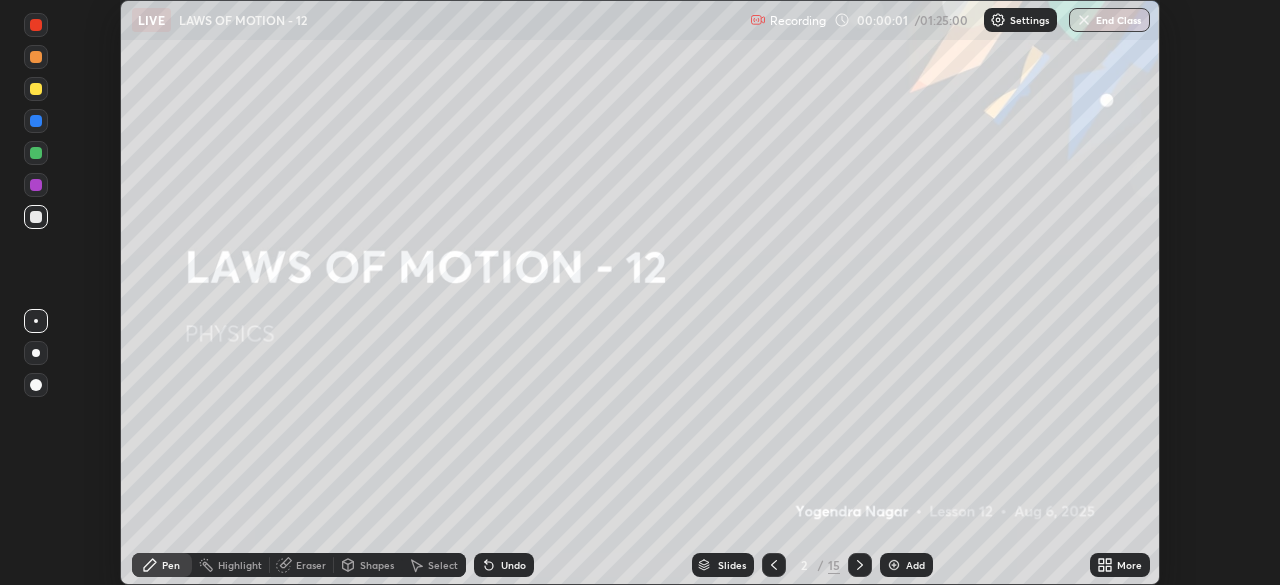 click on "More" at bounding box center [1120, 565] 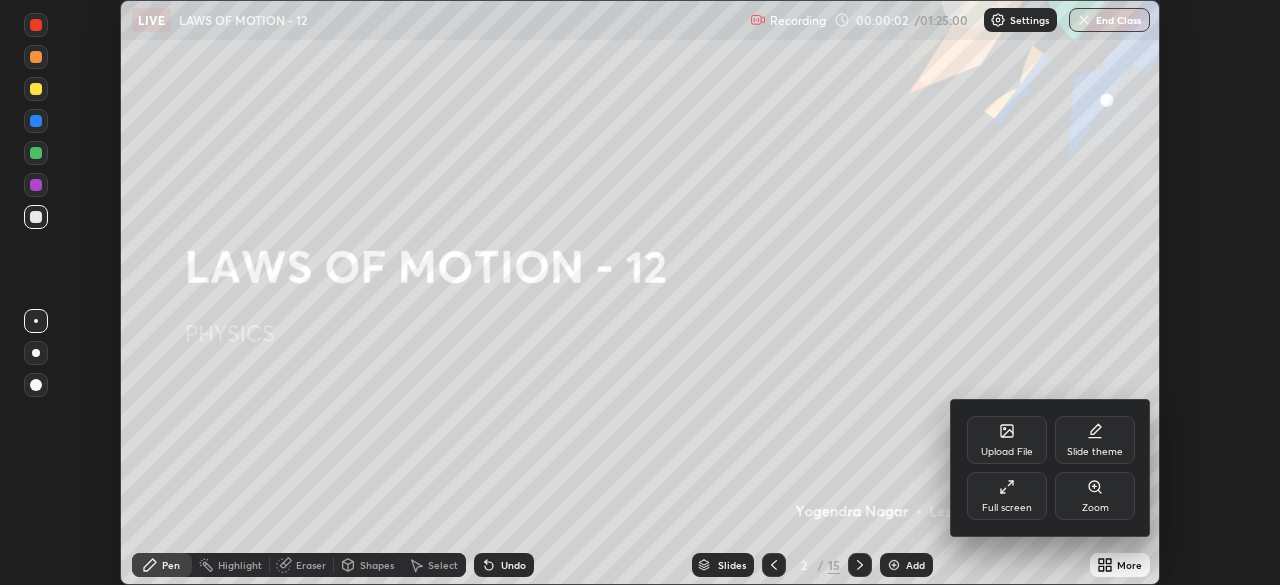 click on "Full screen" at bounding box center (1007, 508) 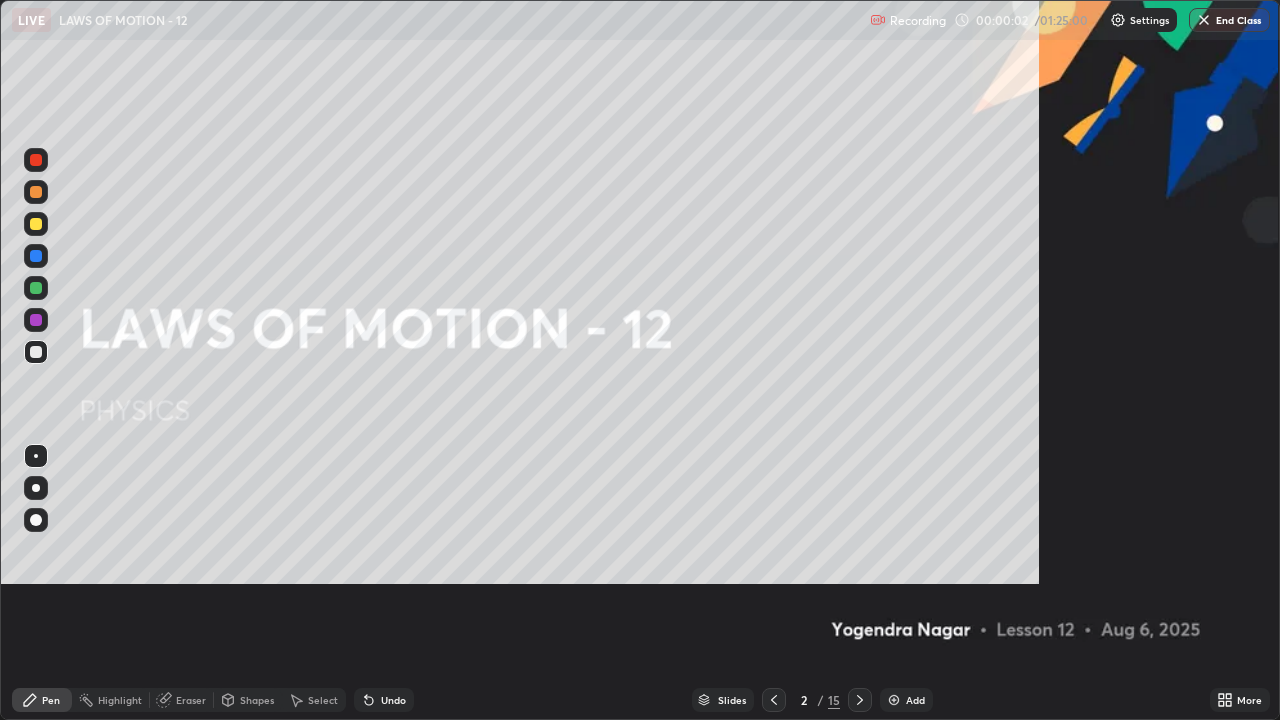 scroll, scrollTop: 99280, scrollLeft: 98720, axis: both 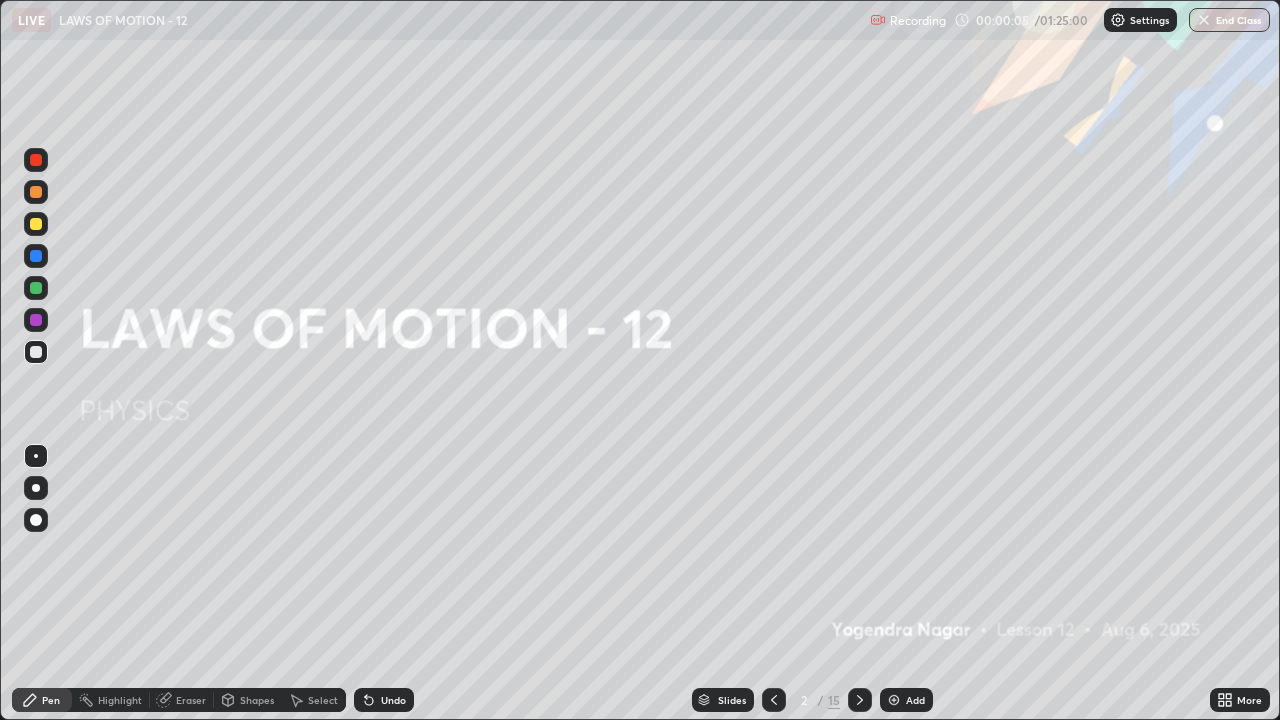 click on "Add" at bounding box center [915, 700] 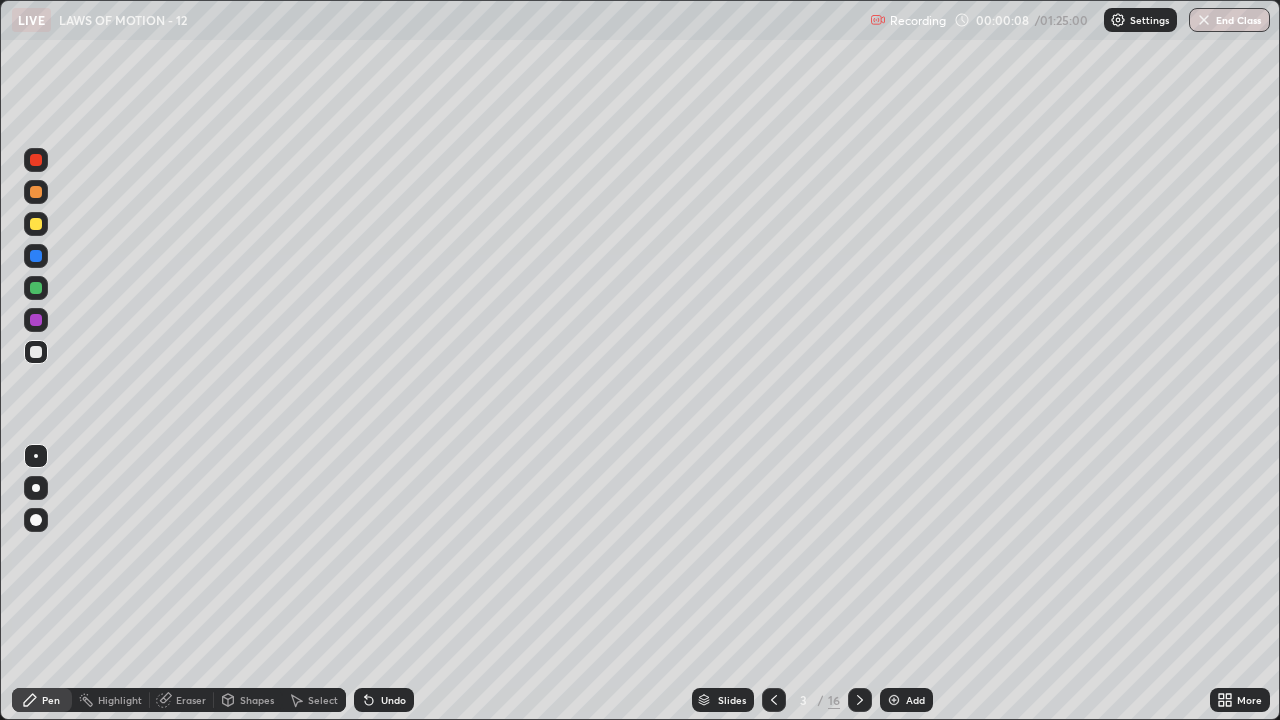 click at bounding box center [36, 488] 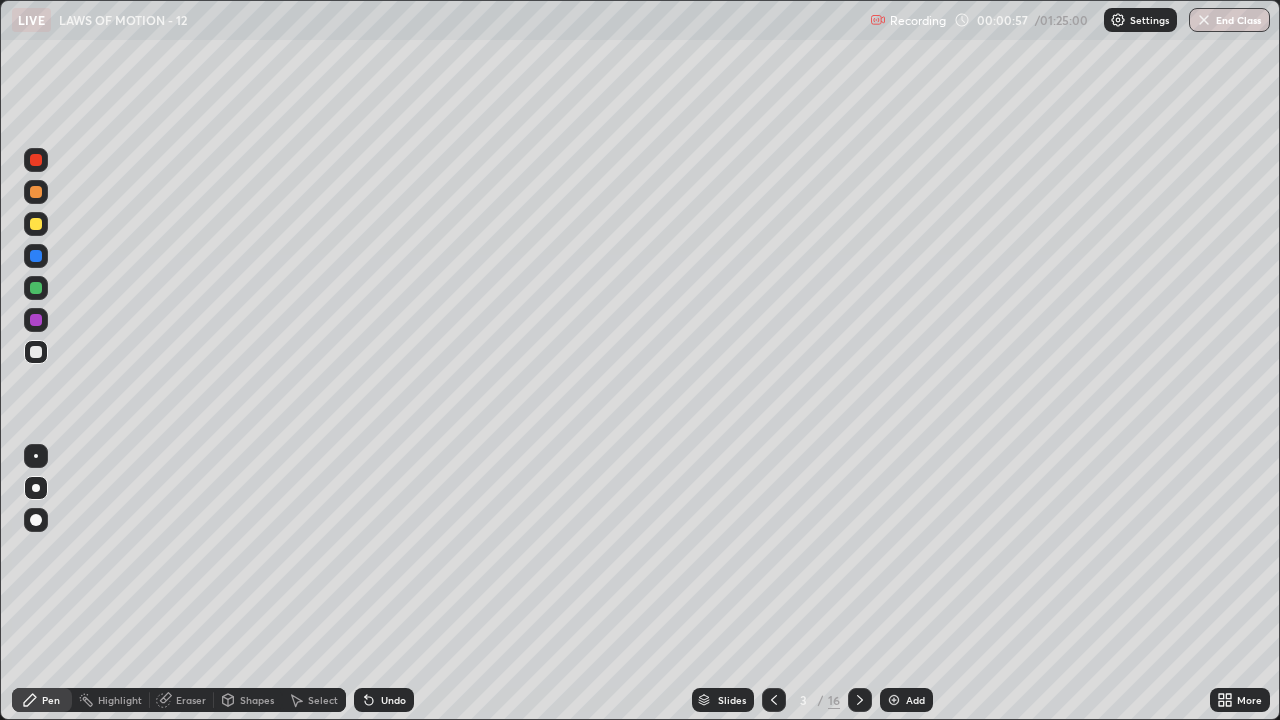 click 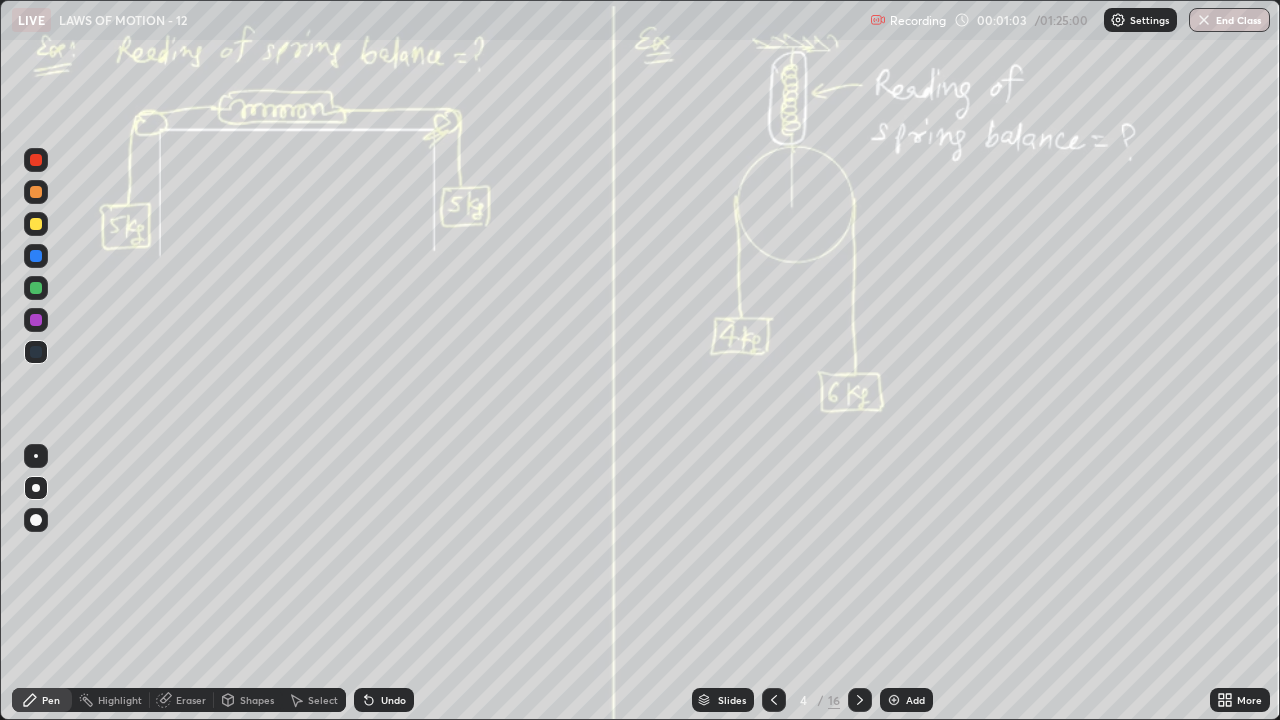 click at bounding box center (36, 224) 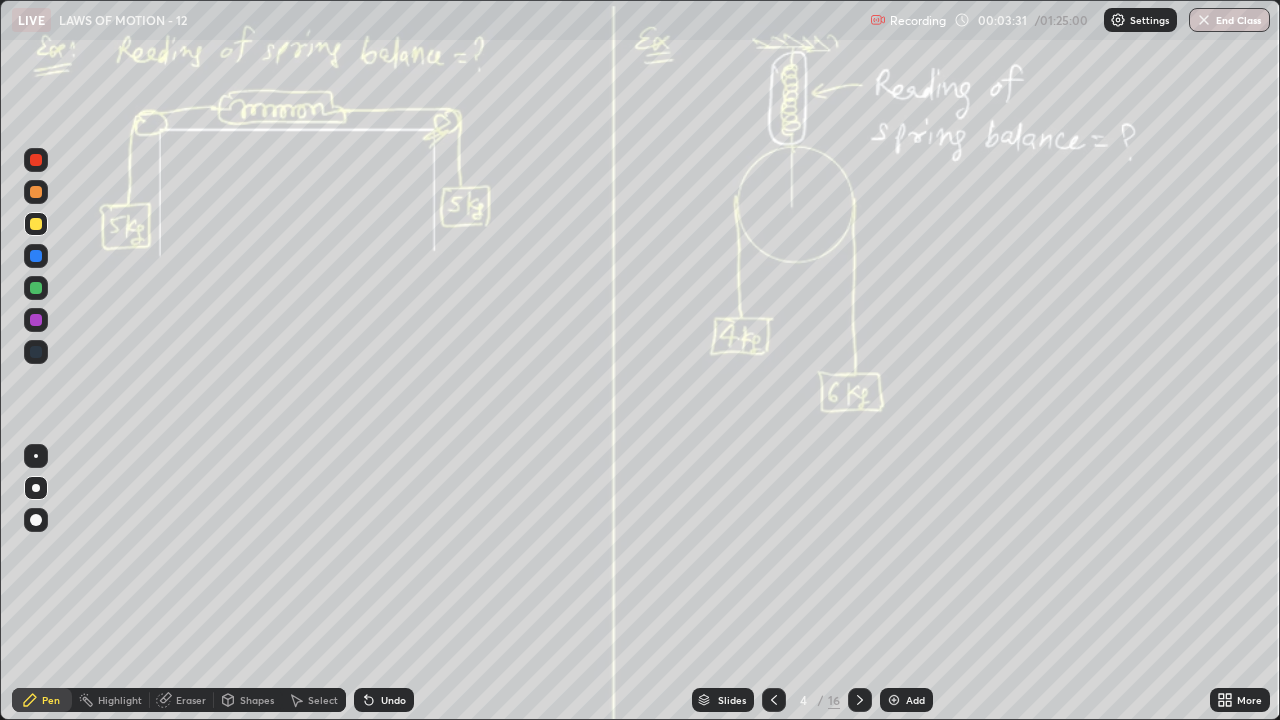 click on "Eraser" at bounding box center [191, 700] 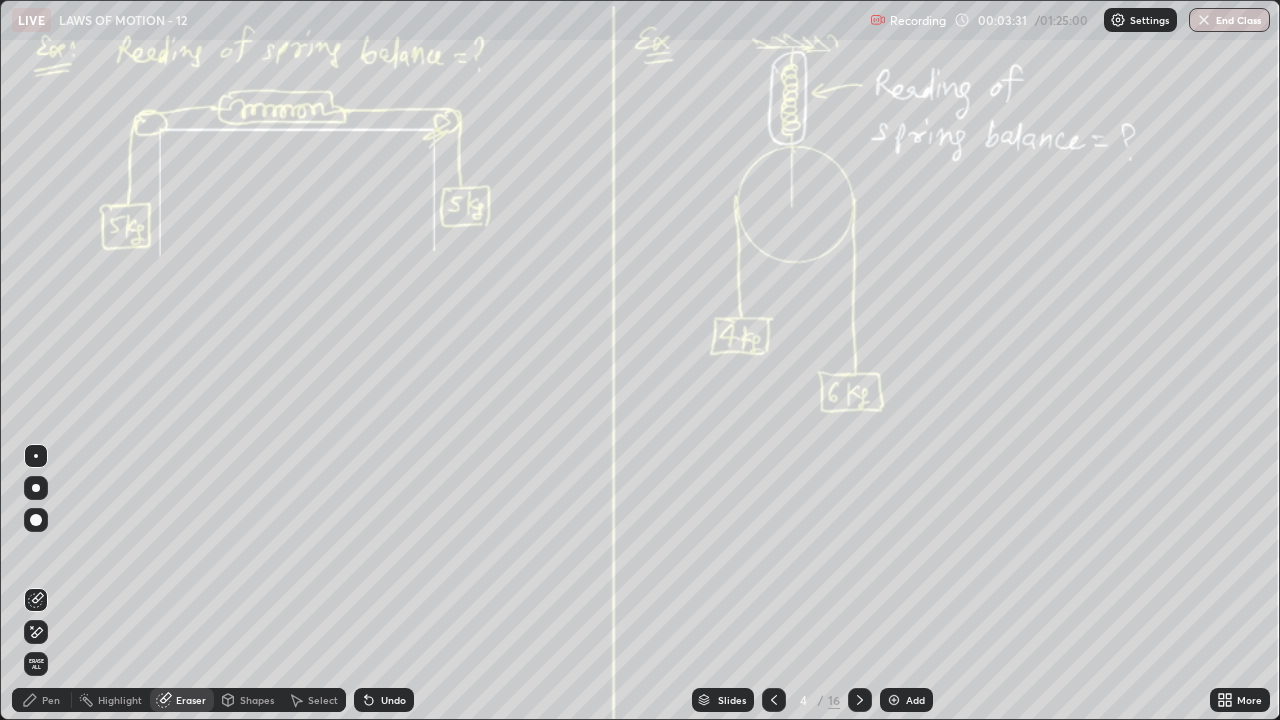 click 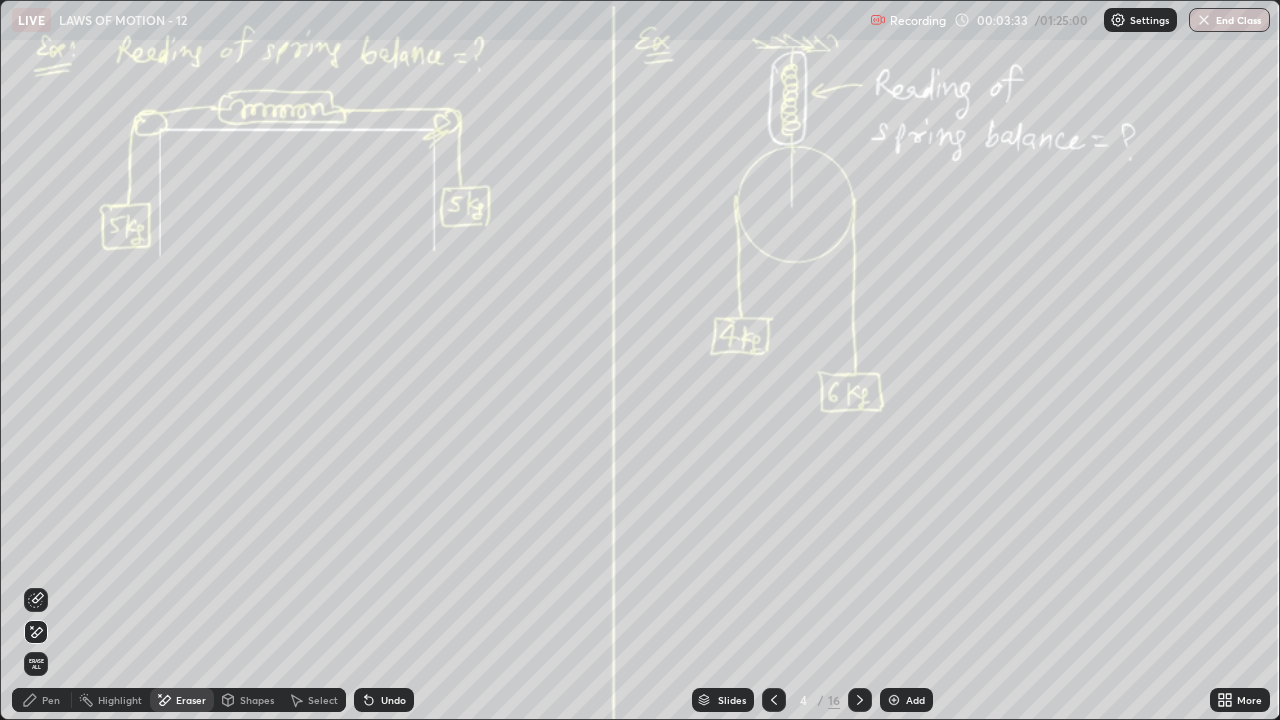 click on "Pen" at bounding box center [51, 700] 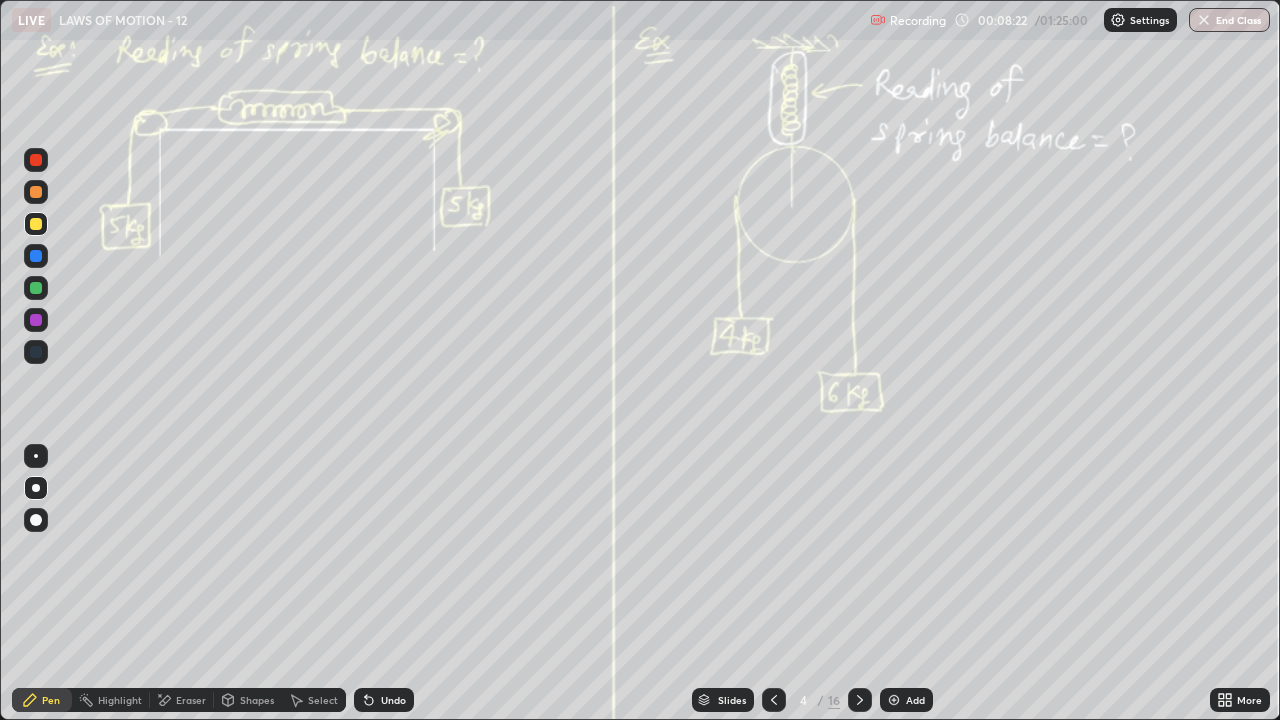 click 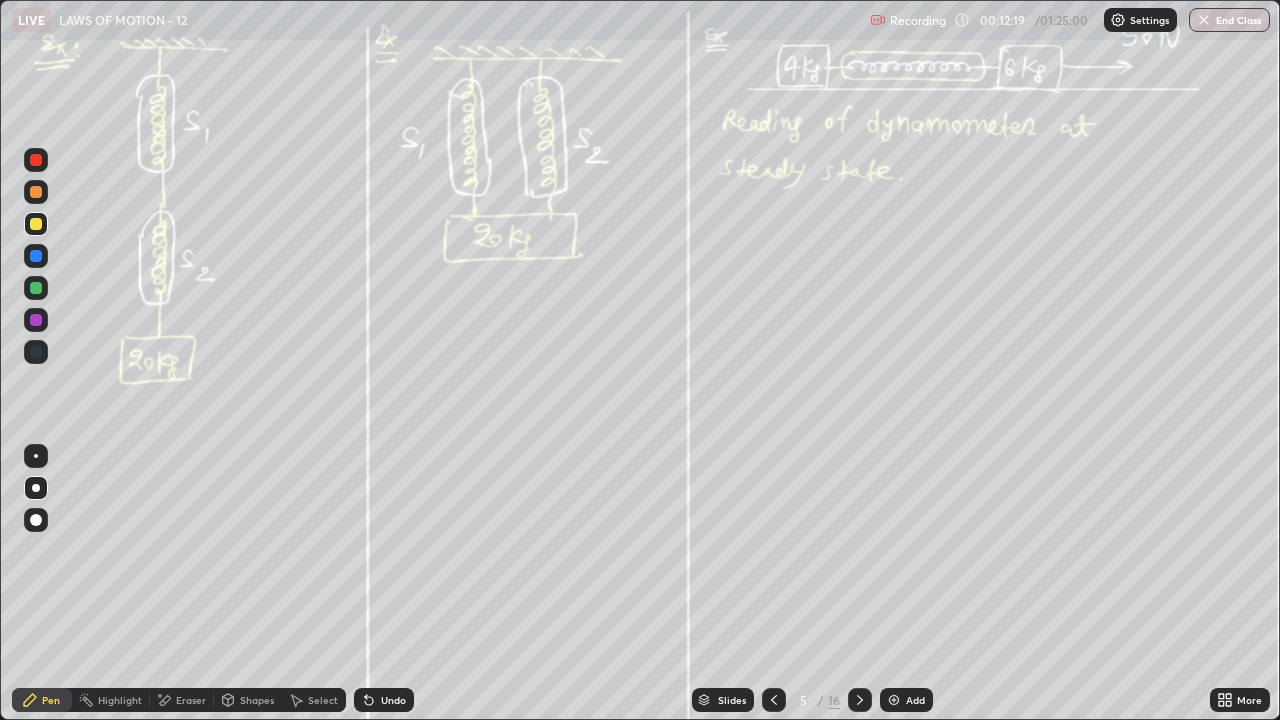 click 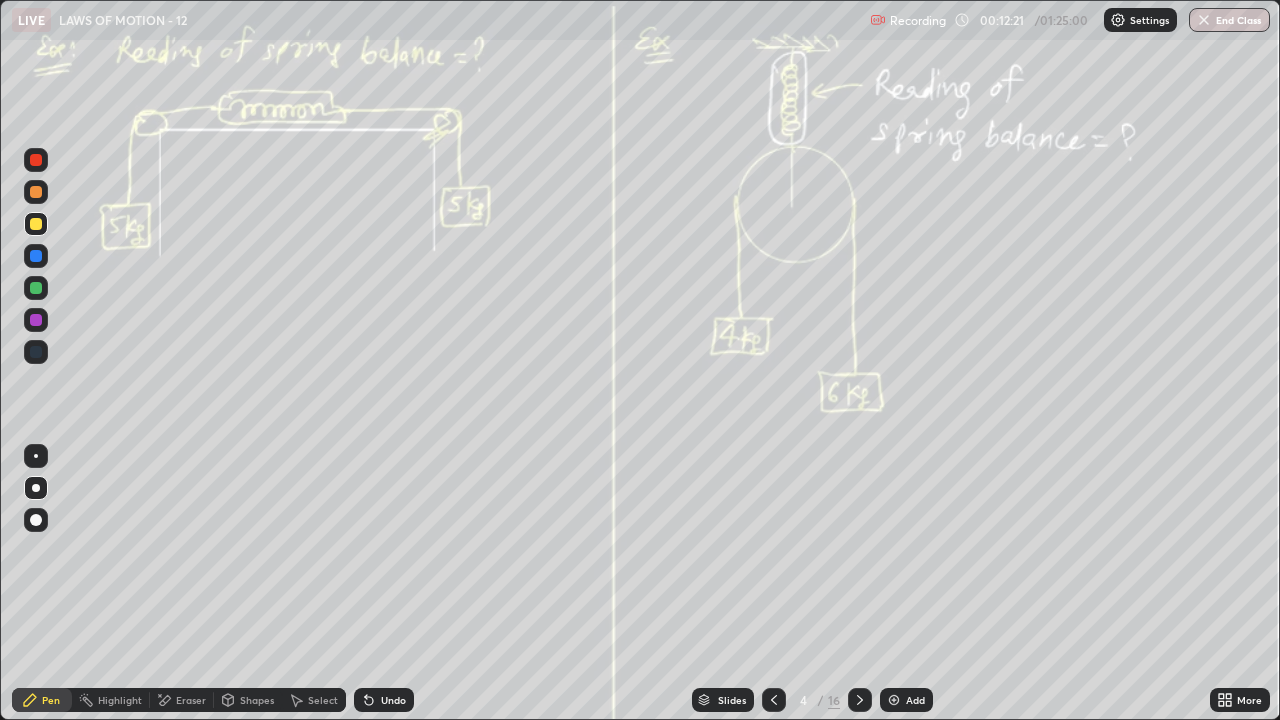 click on "Add" at bounding box center (915, 700) 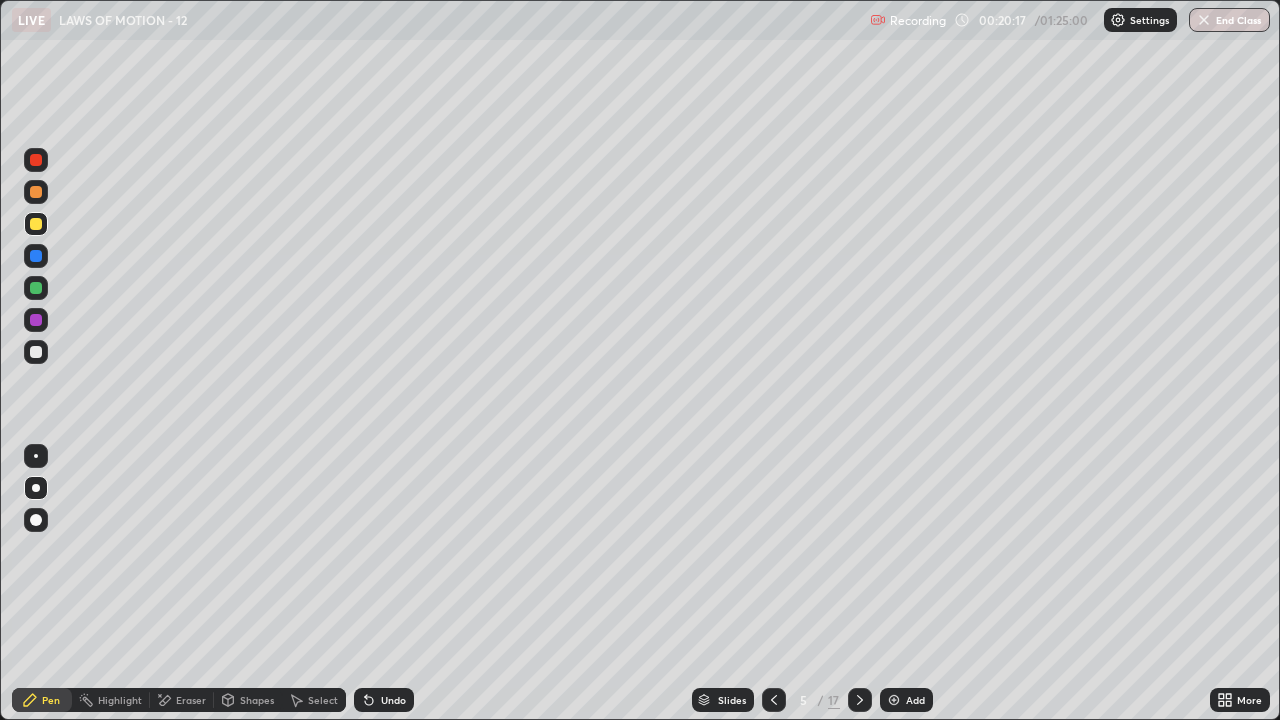 click on "Eraser" at bounding box center [191, 700] 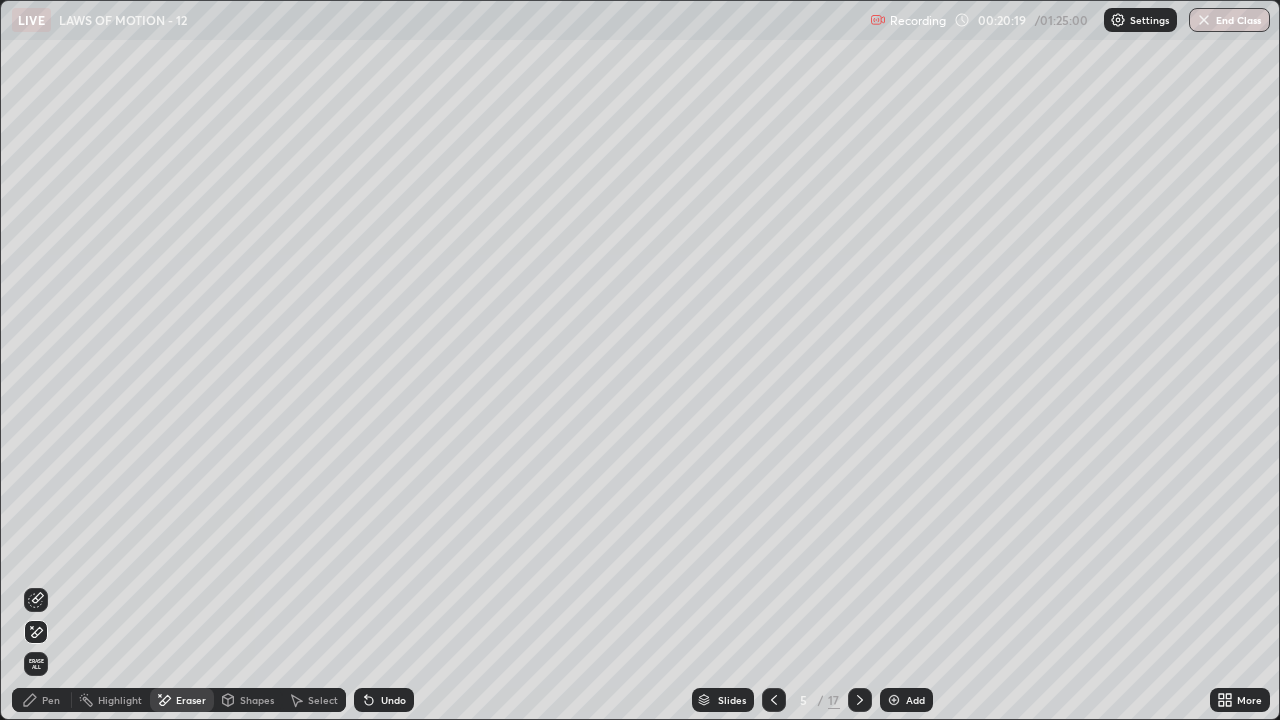 click on "Pen" at bounding box center (51, 700) 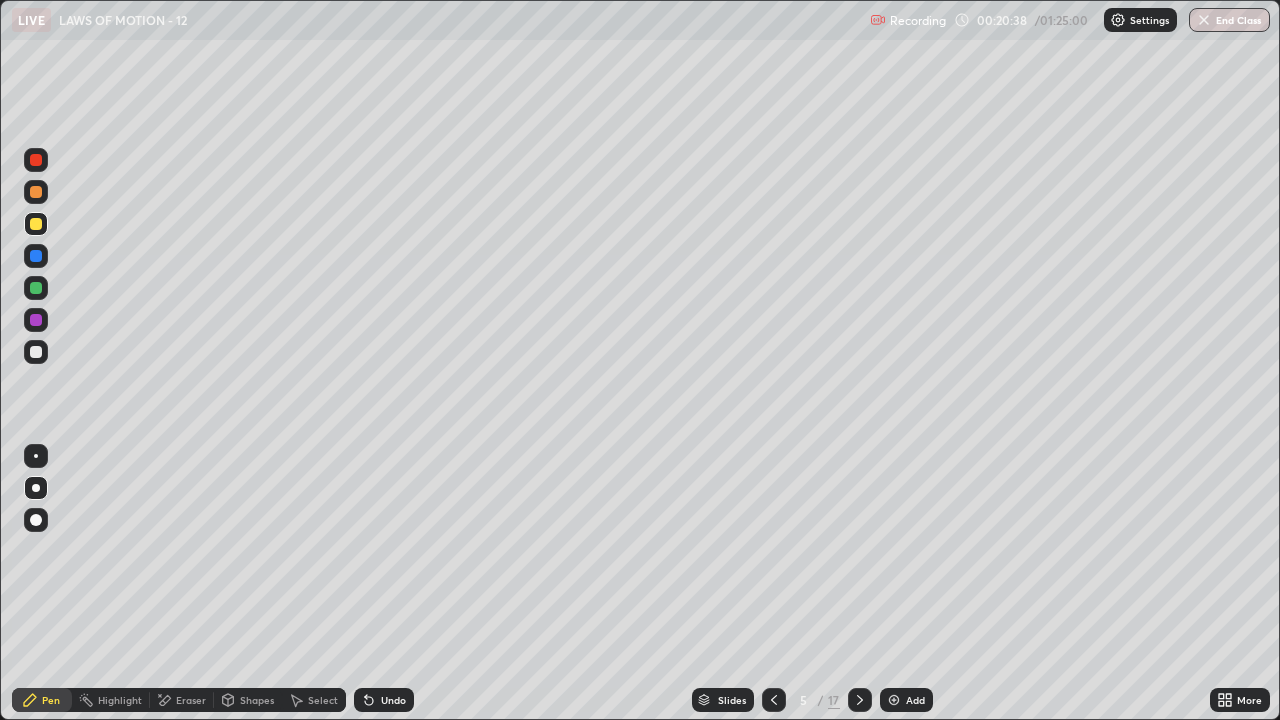 click on "Undo" at bounding box center (393, 700) 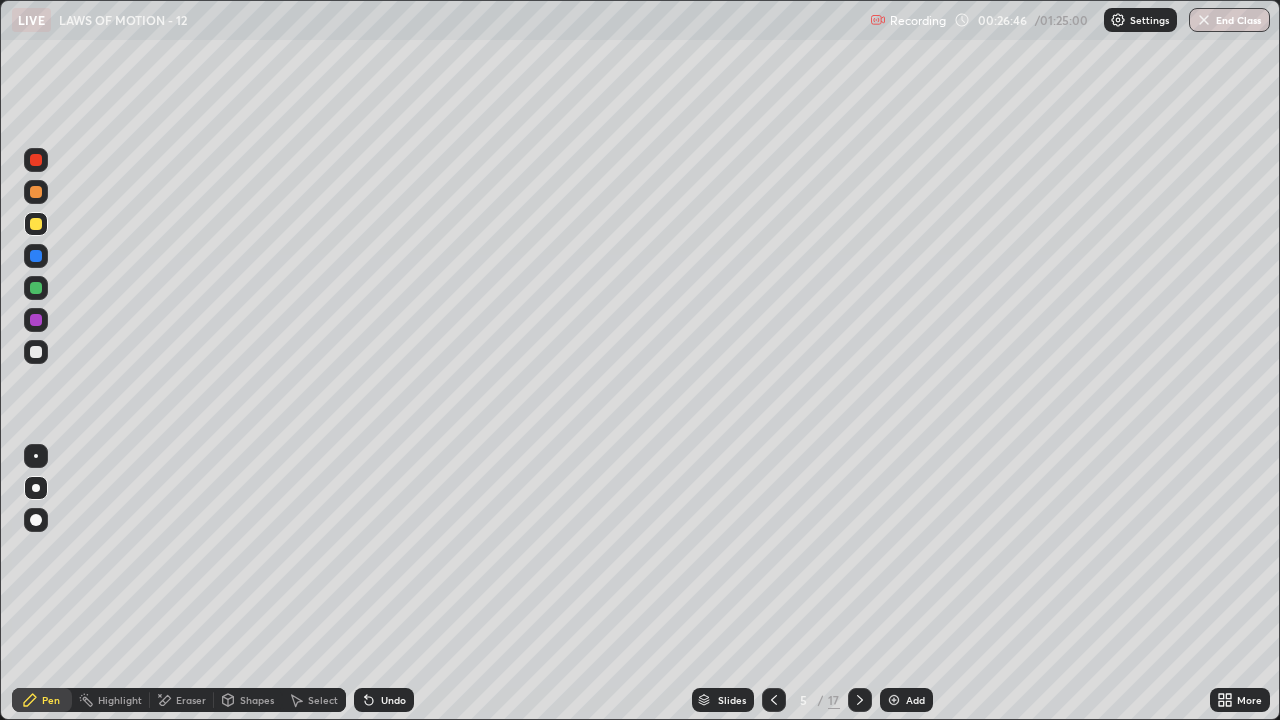 click on "Add" at bounding box center [915, 700] 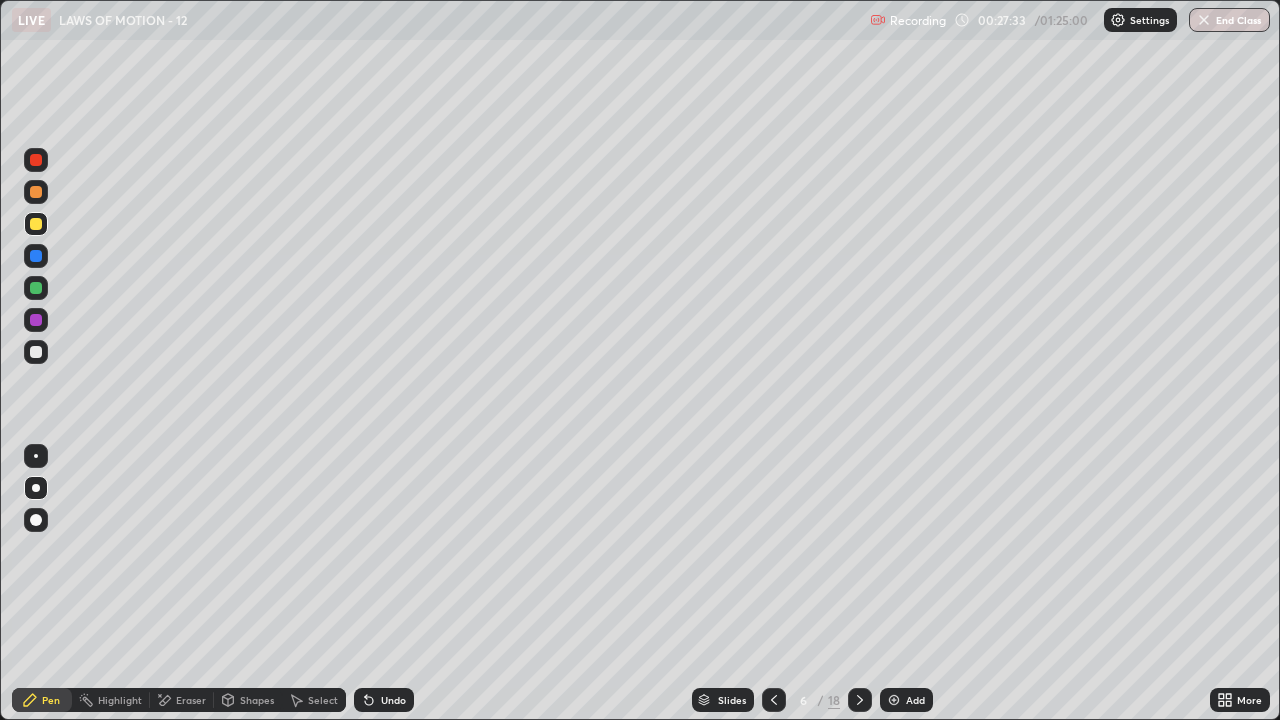 click on "Undo" at bounding box center (393, 700) 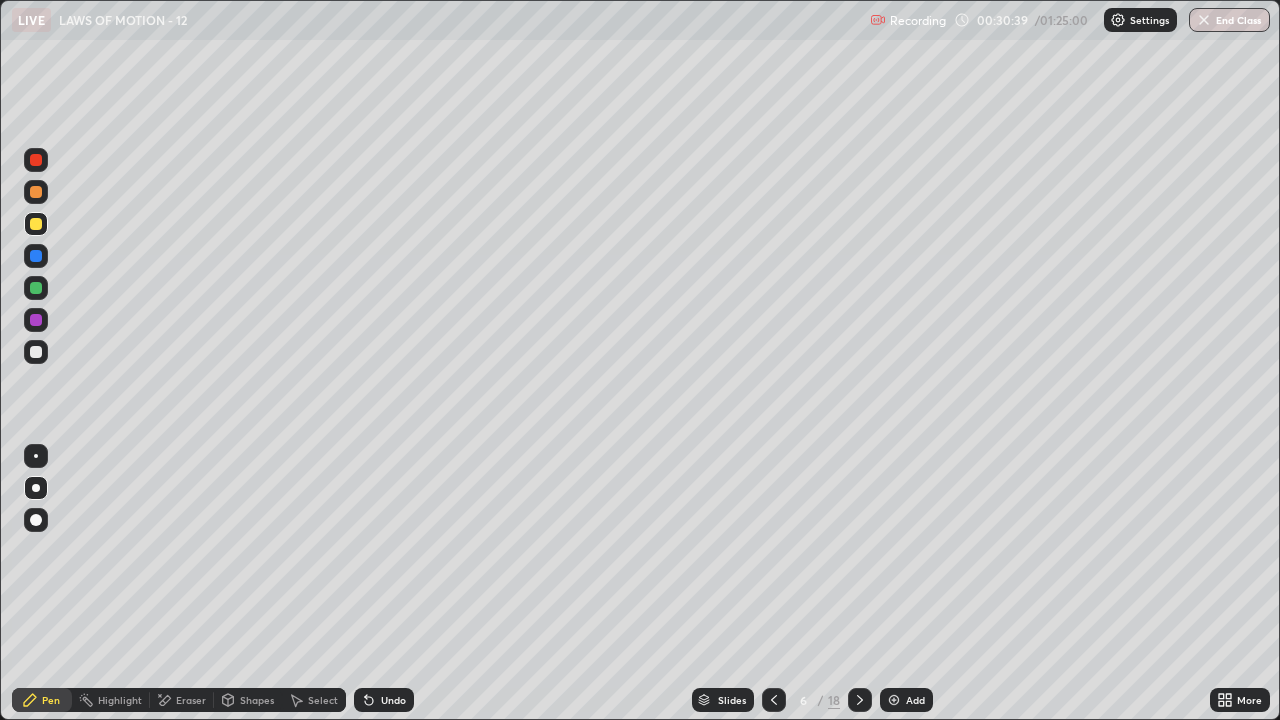 click 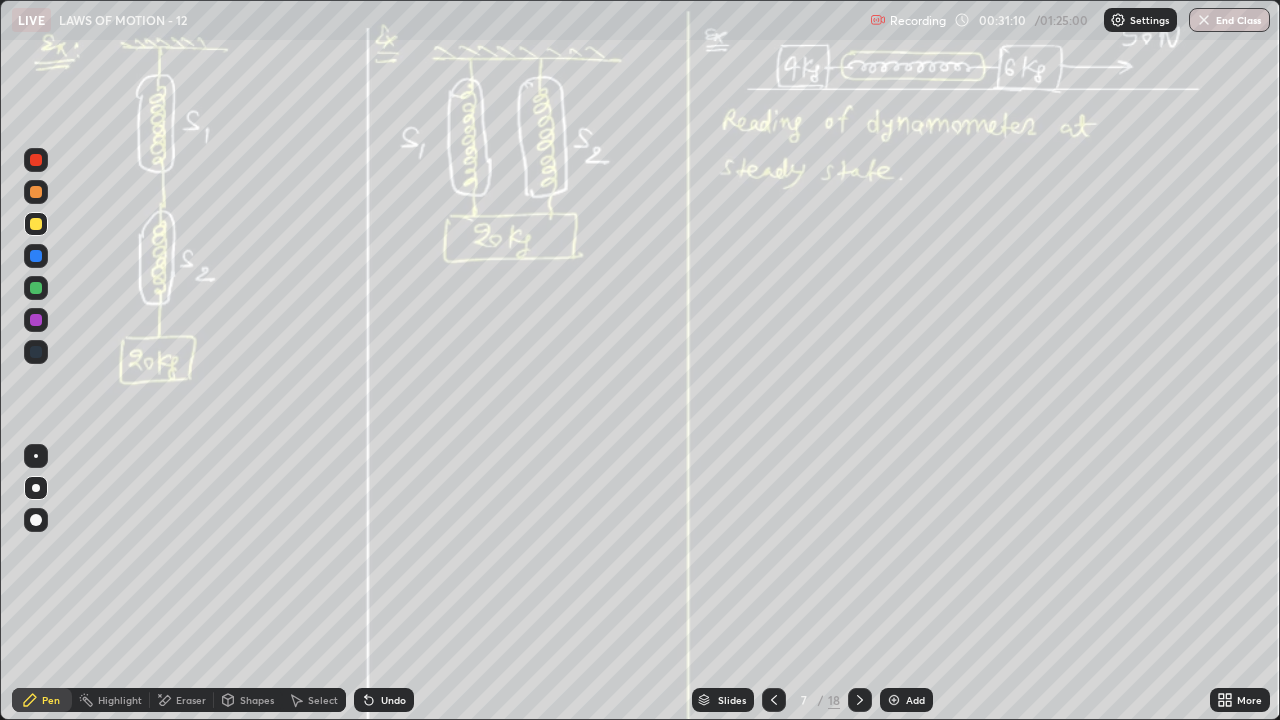 click on "Undo" at bounding box center [393, 700] 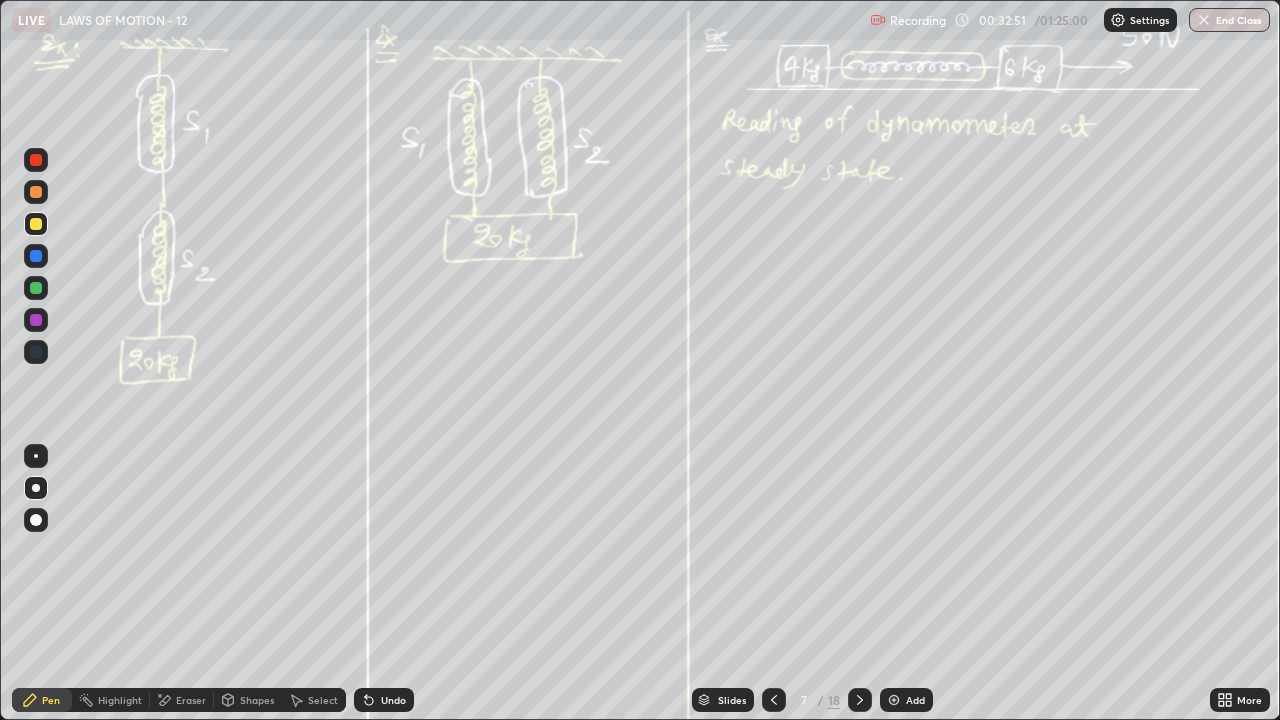 click 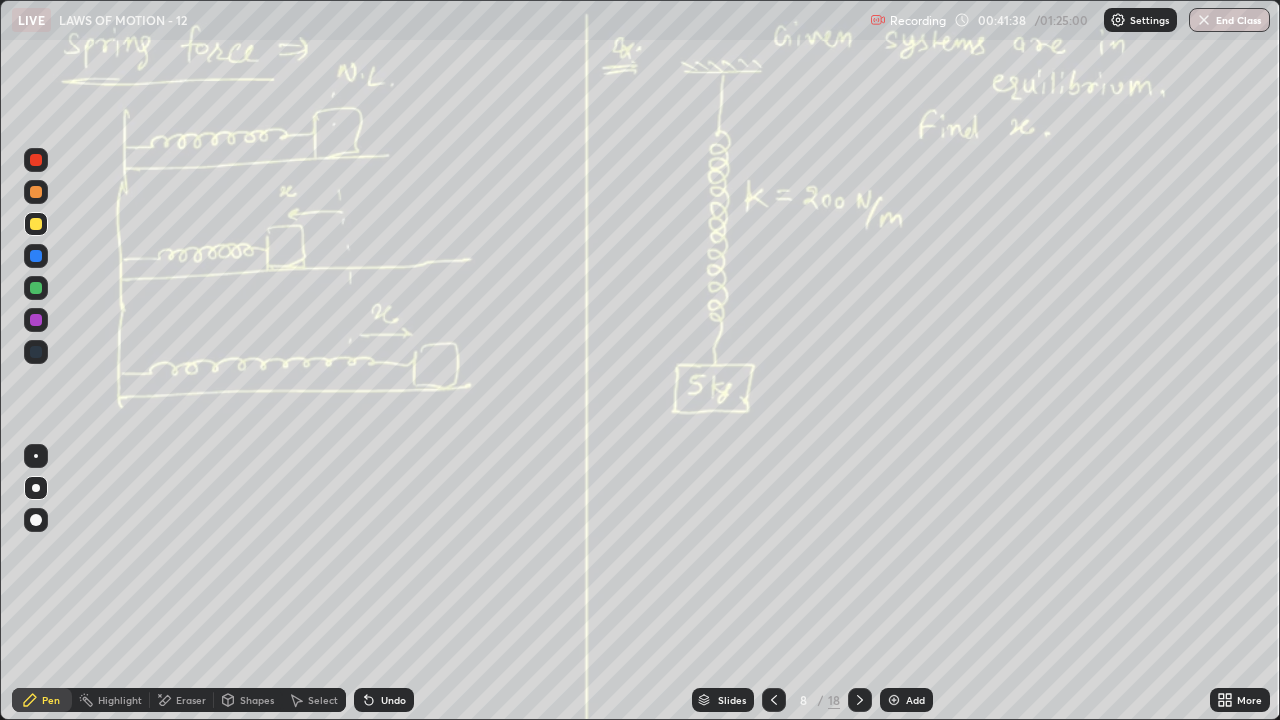 click 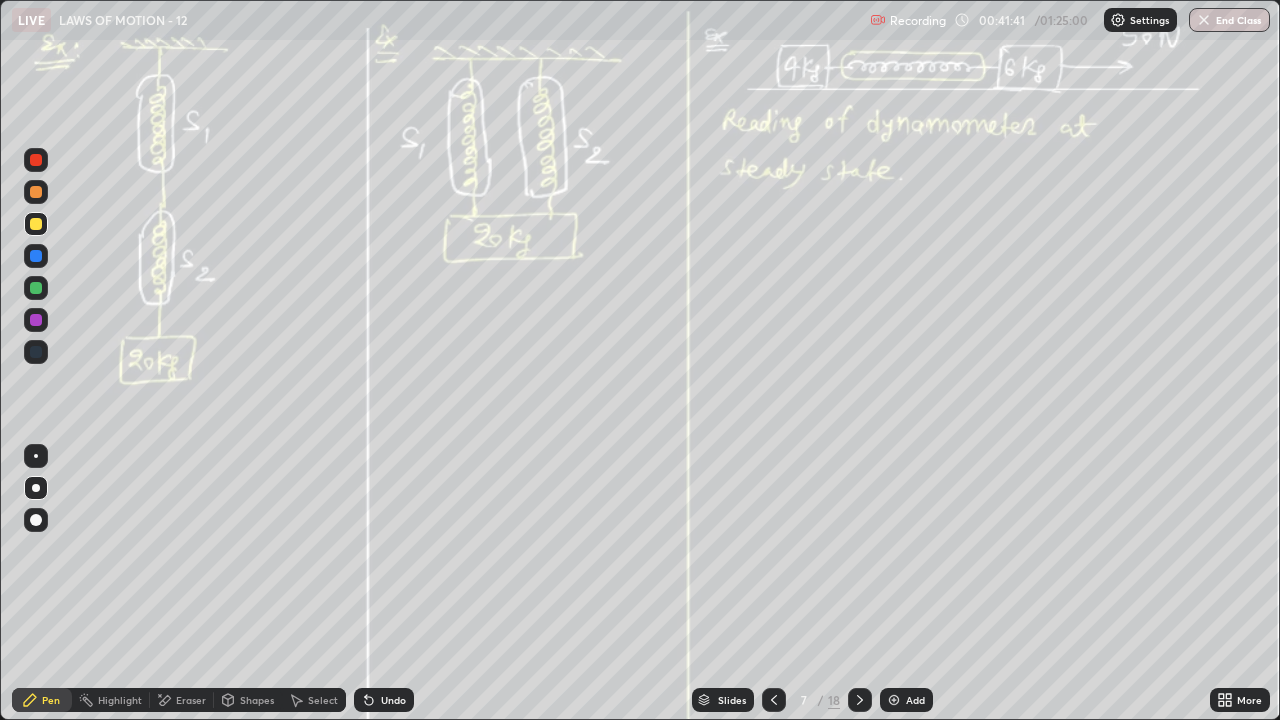 click 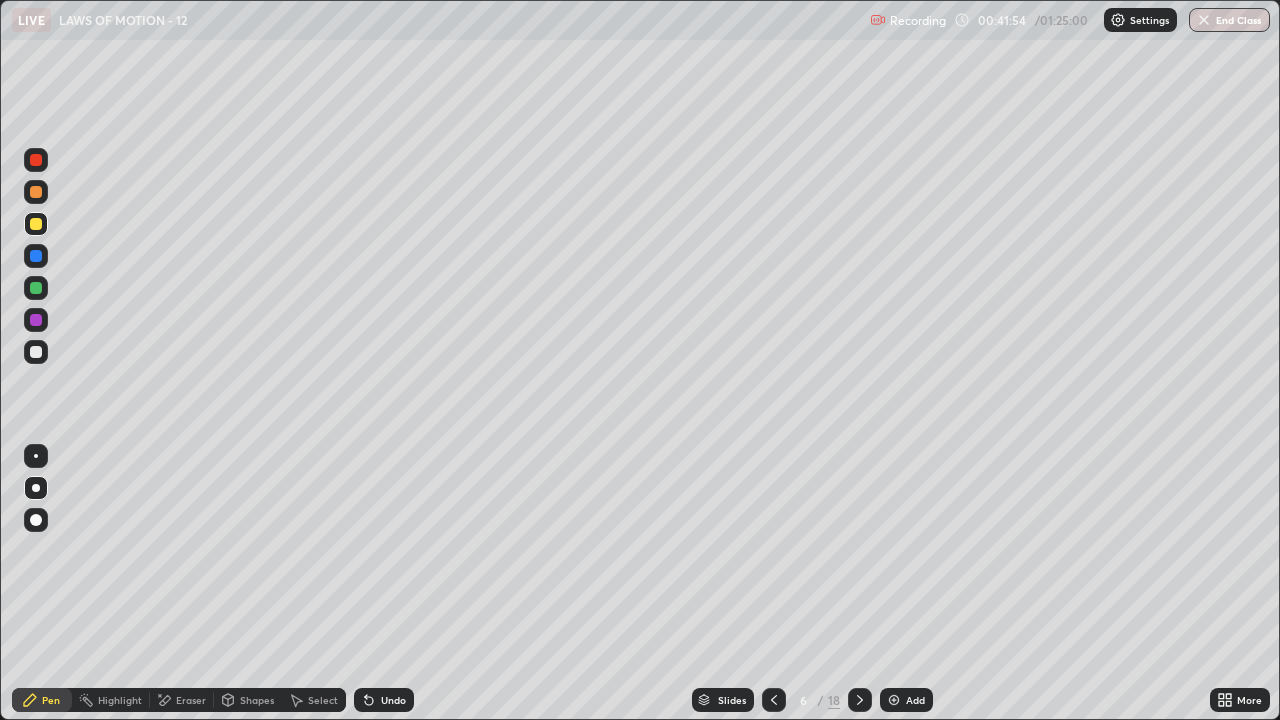 click 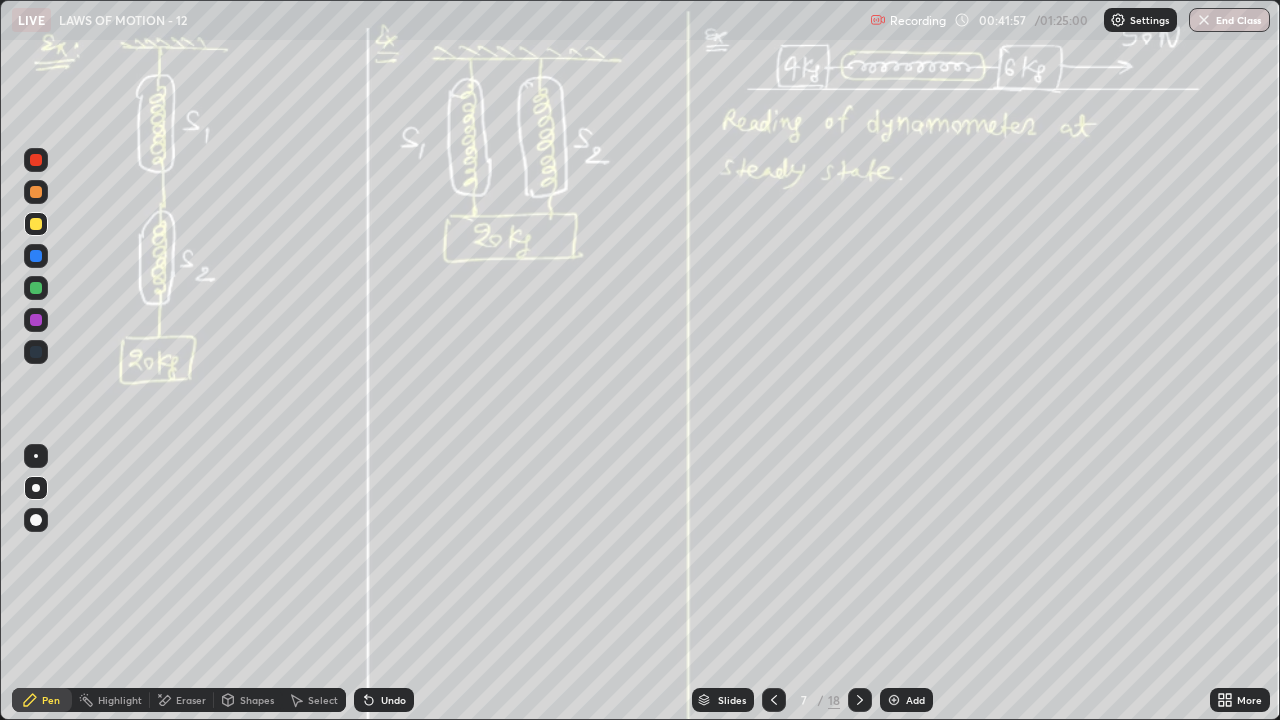 click 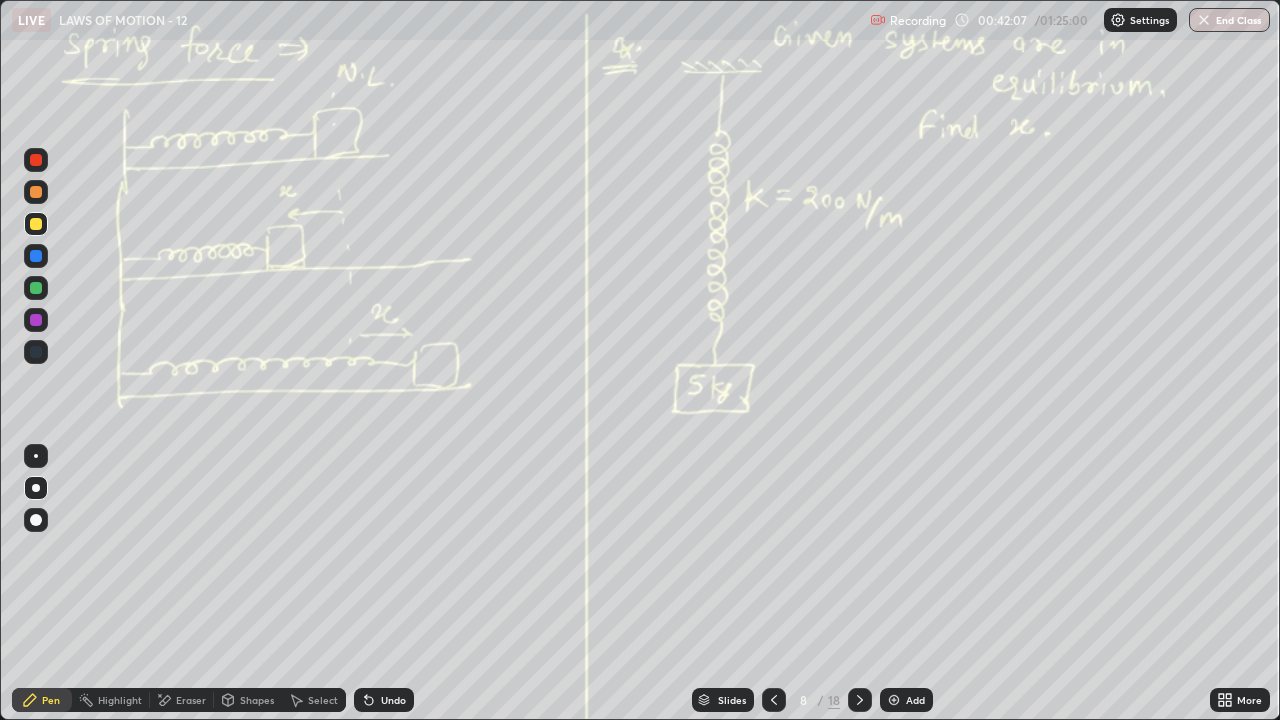 click 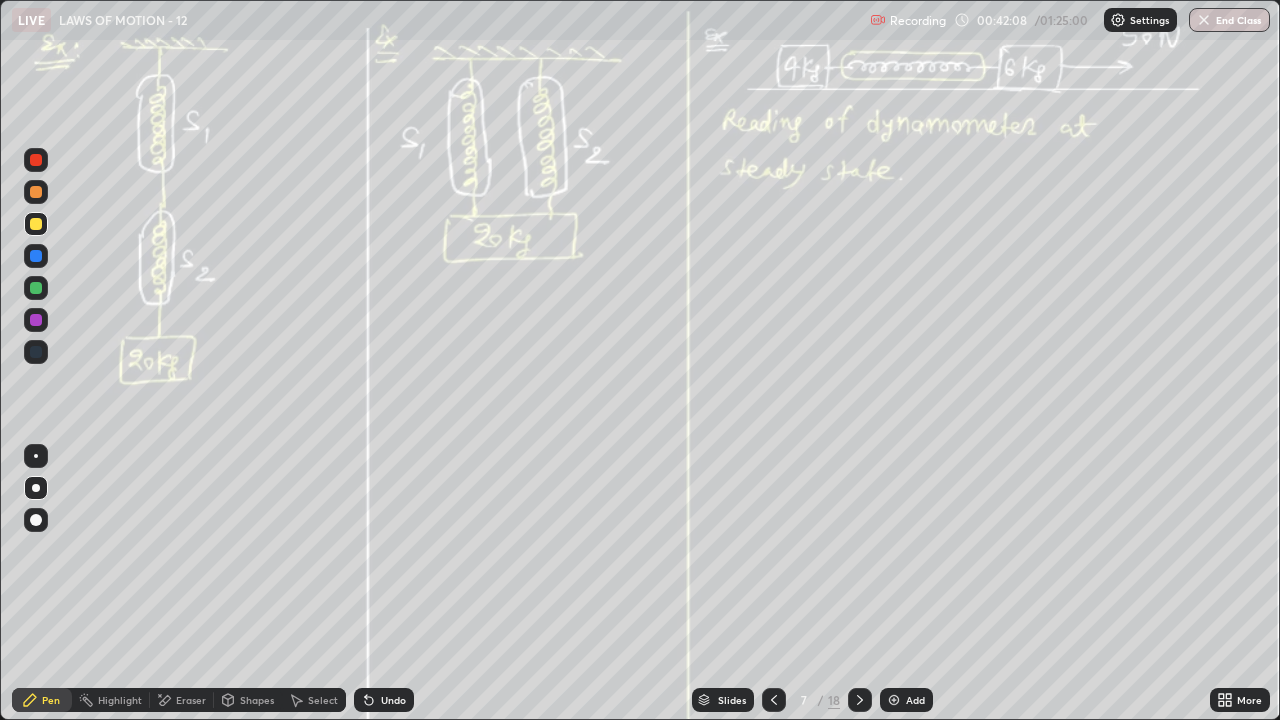 click 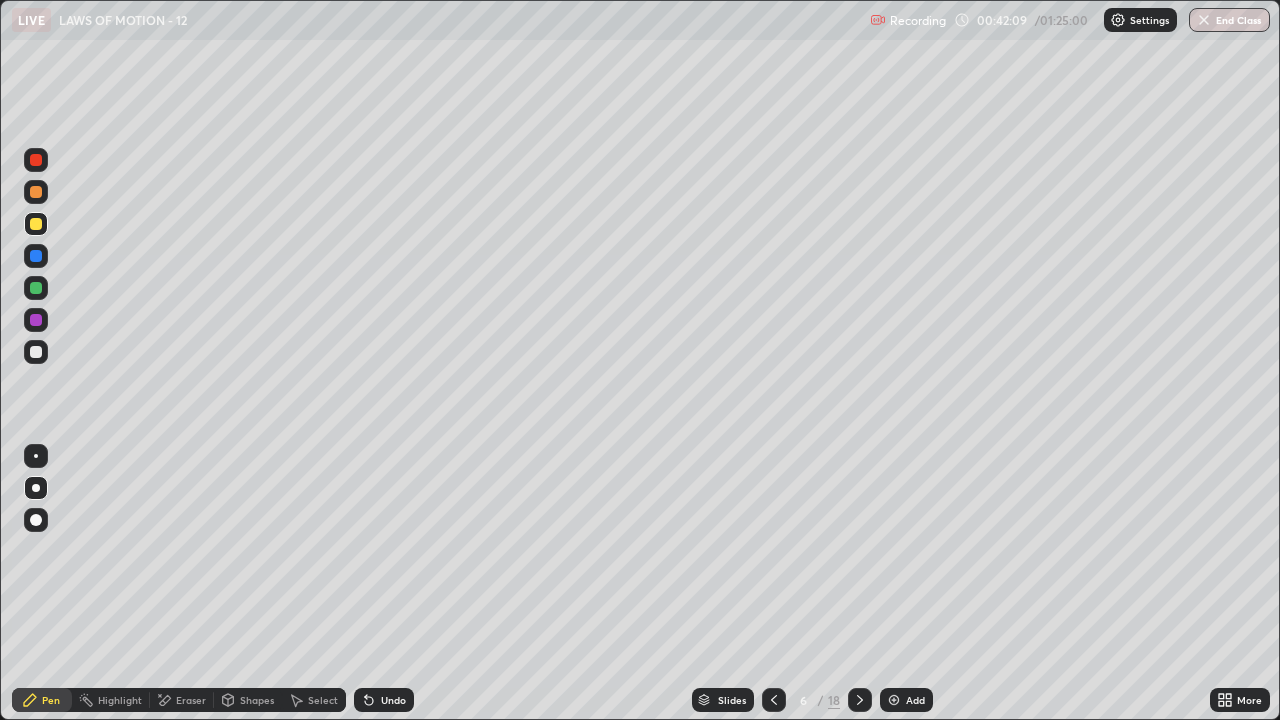 click 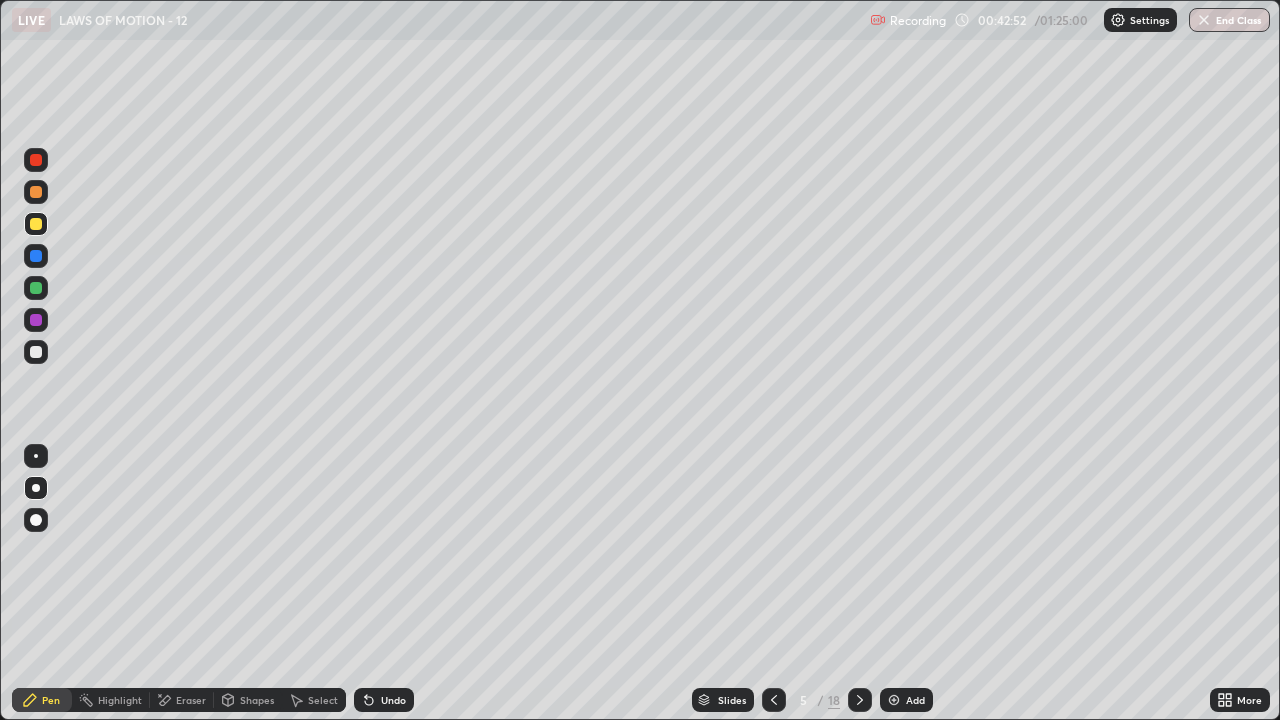 click 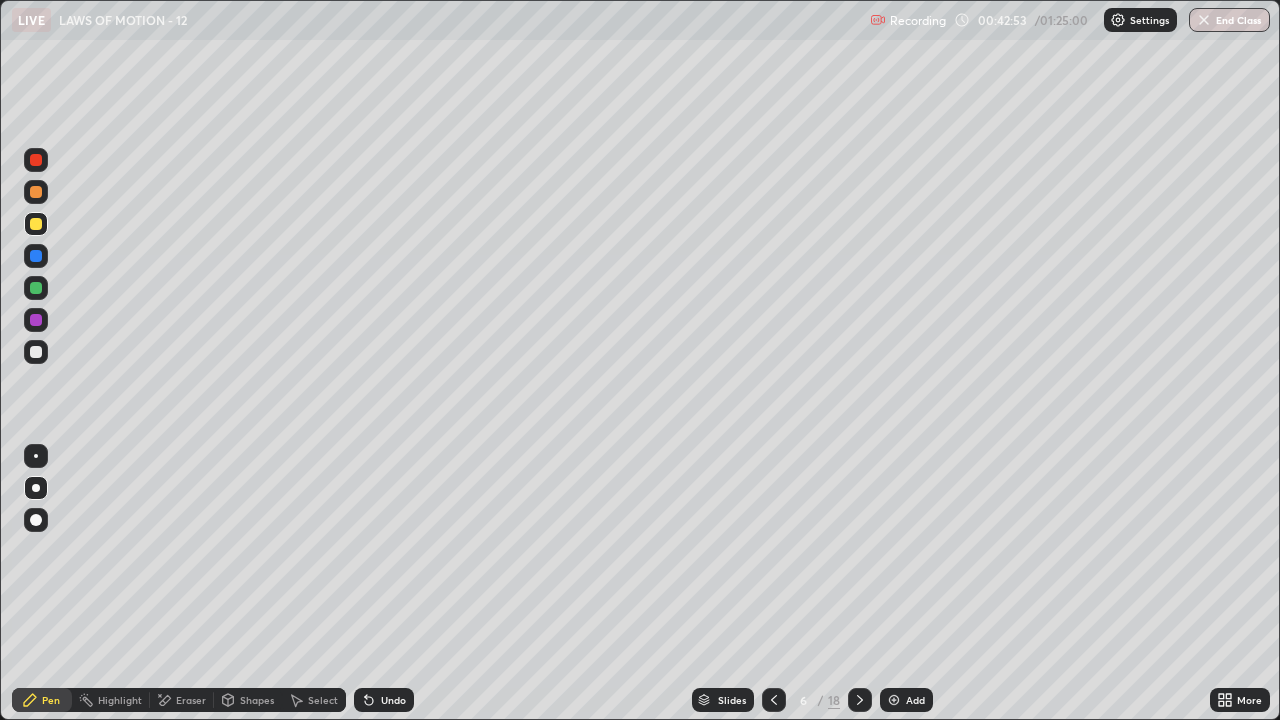 click 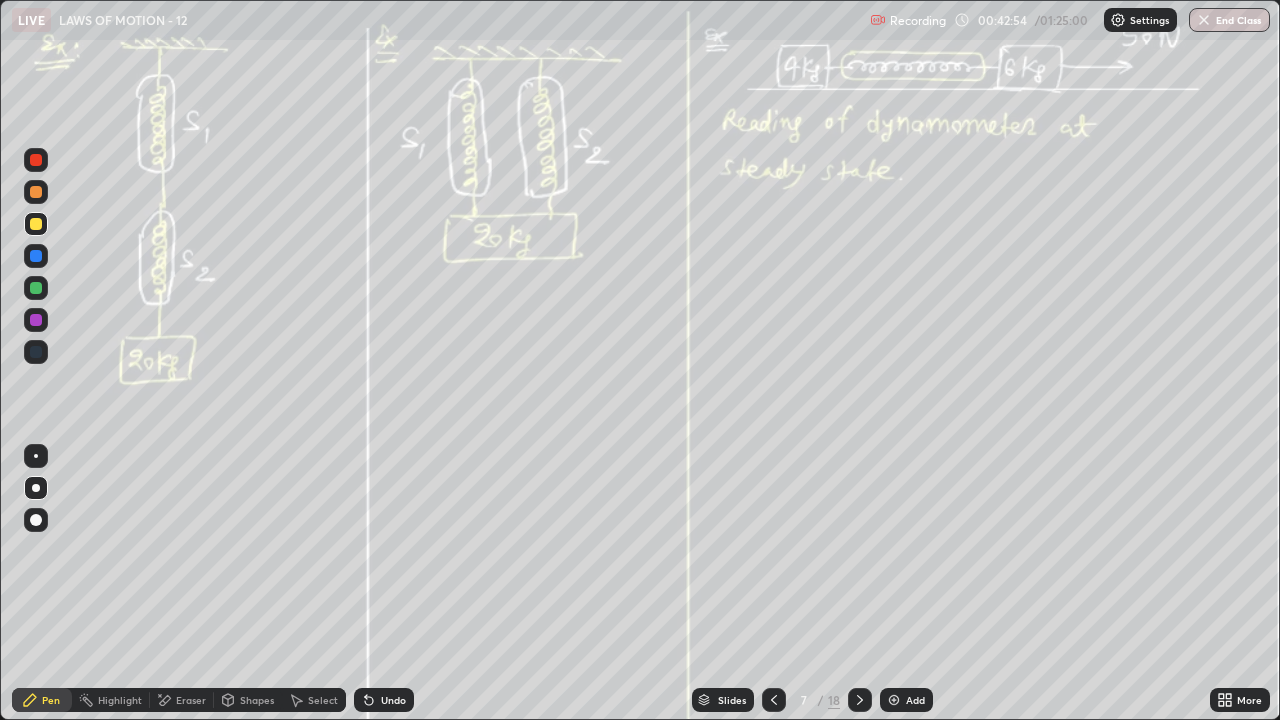 click 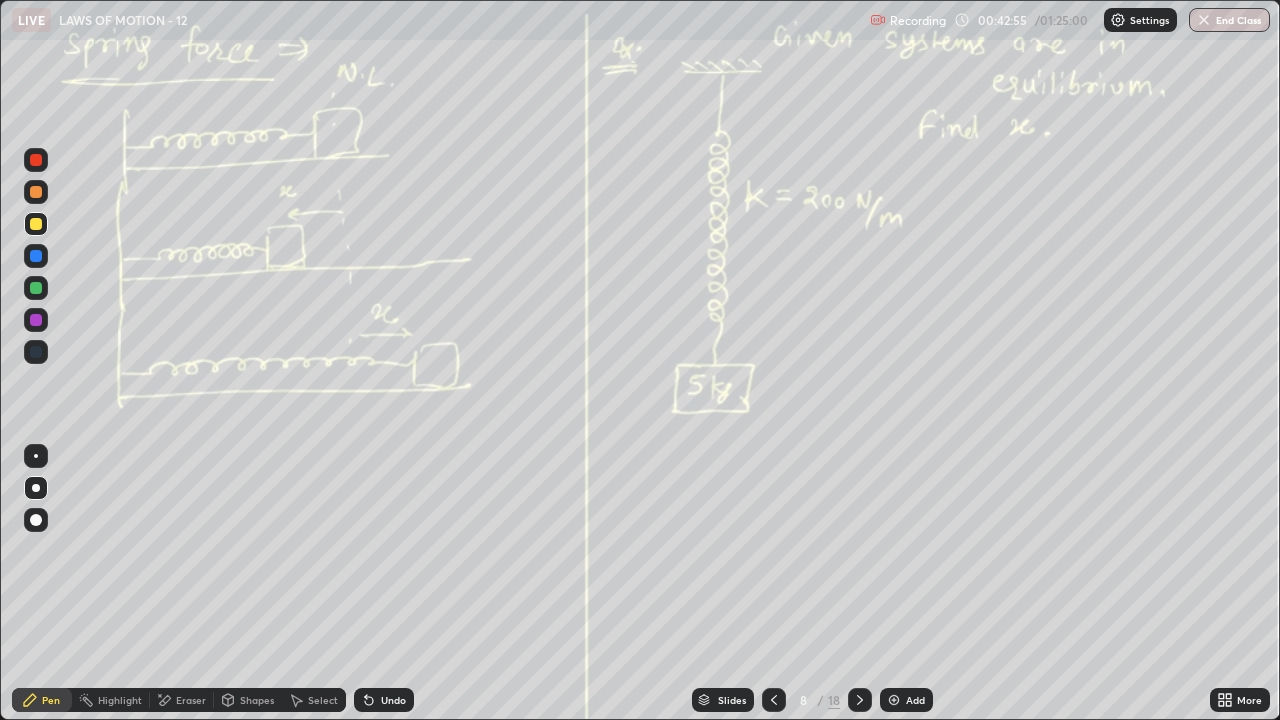 click 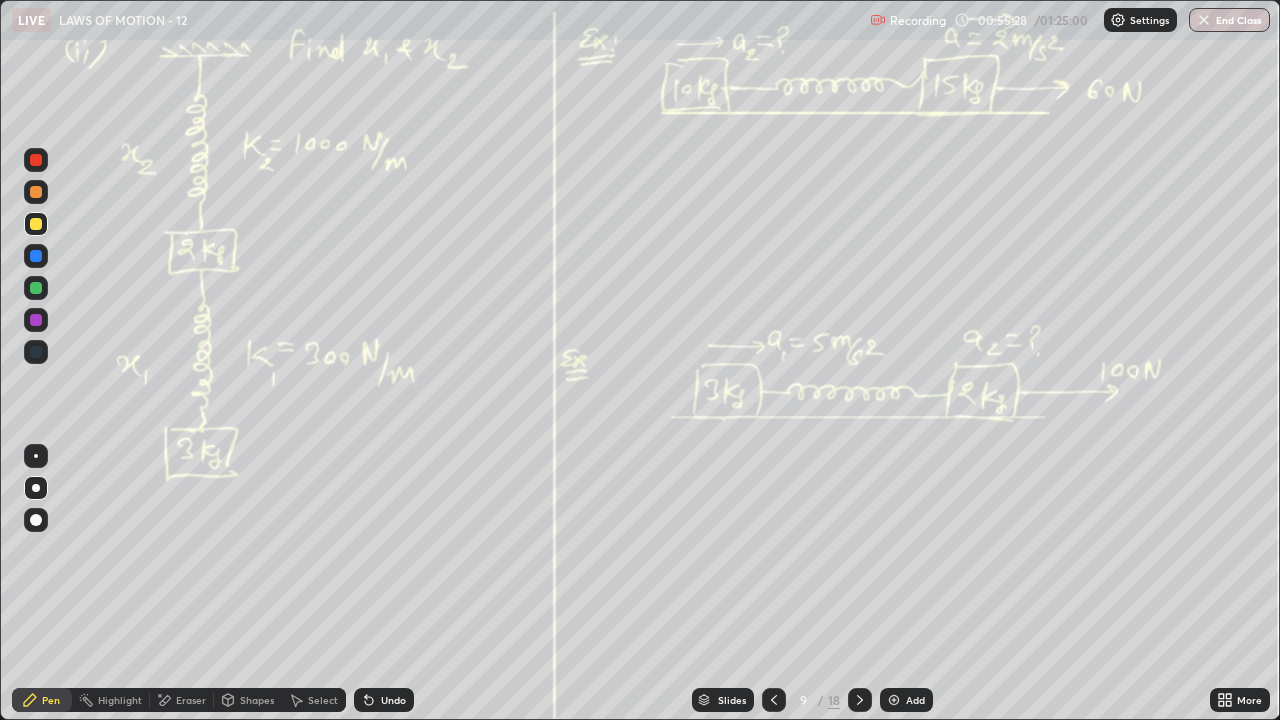 click on "Add" at bounding box center [915, 700] 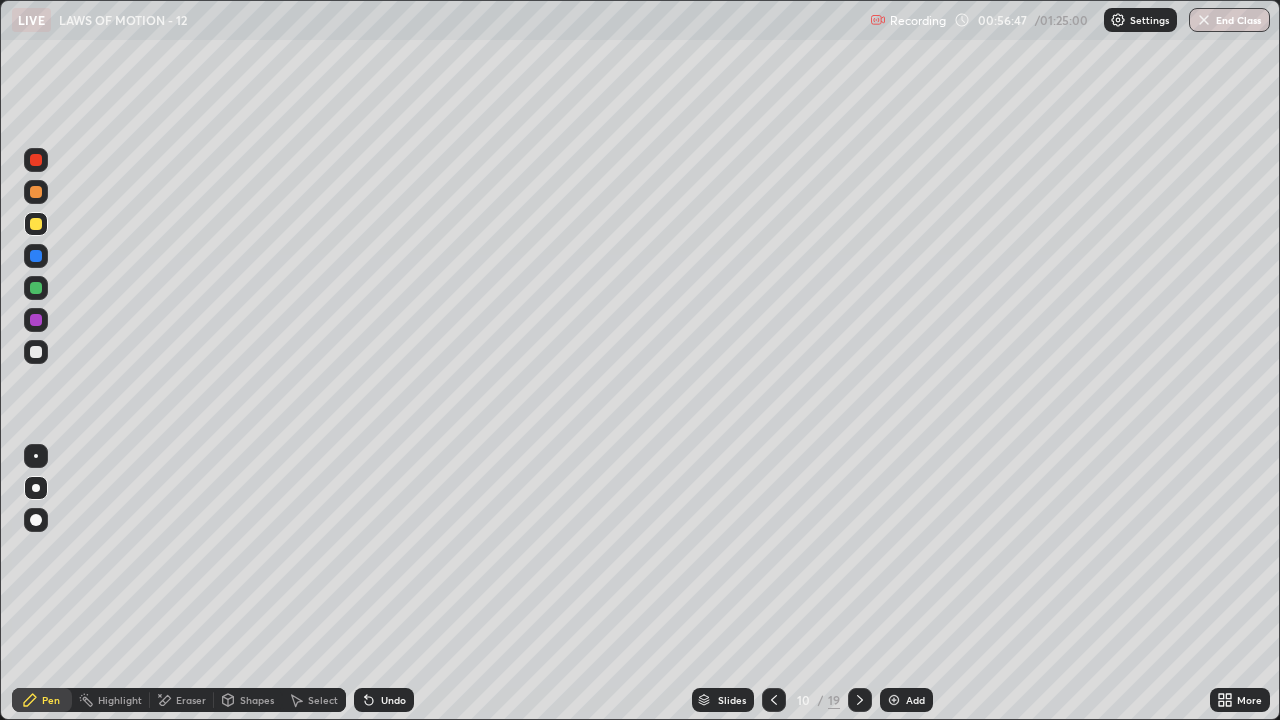 click on "Undo" at bounding box center [384, 700] 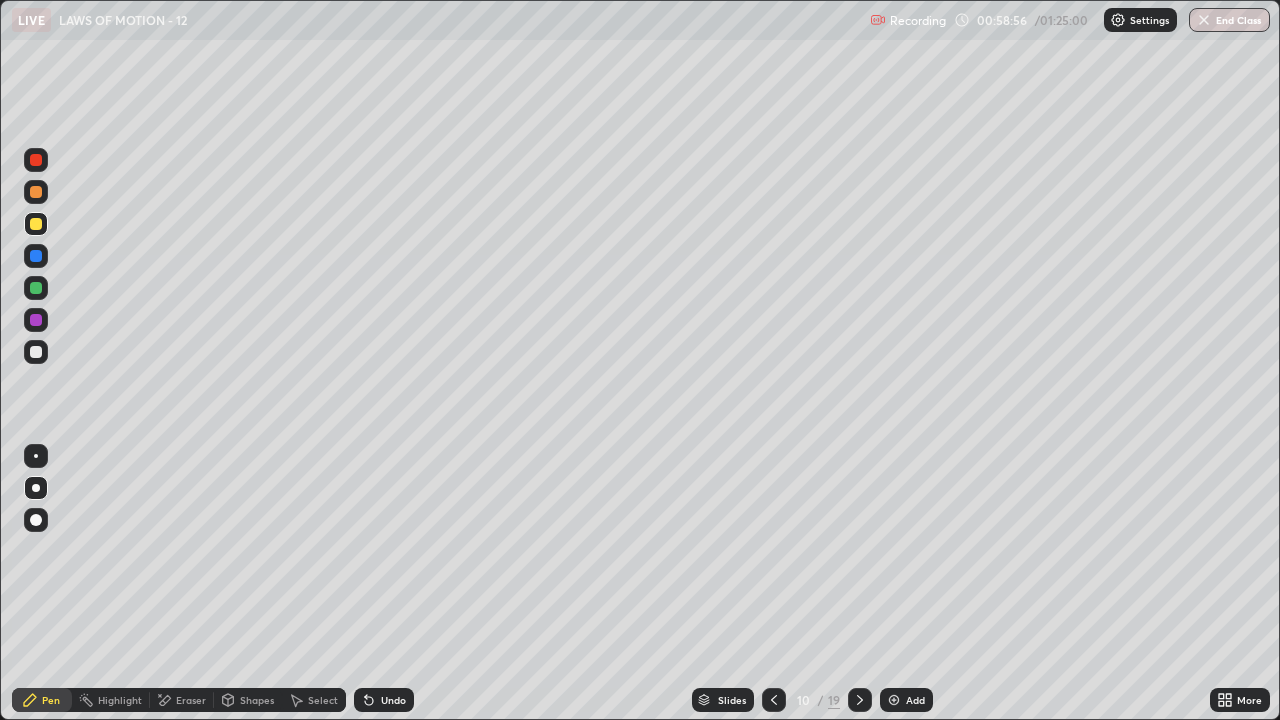 click at bounding box center (36, 352) 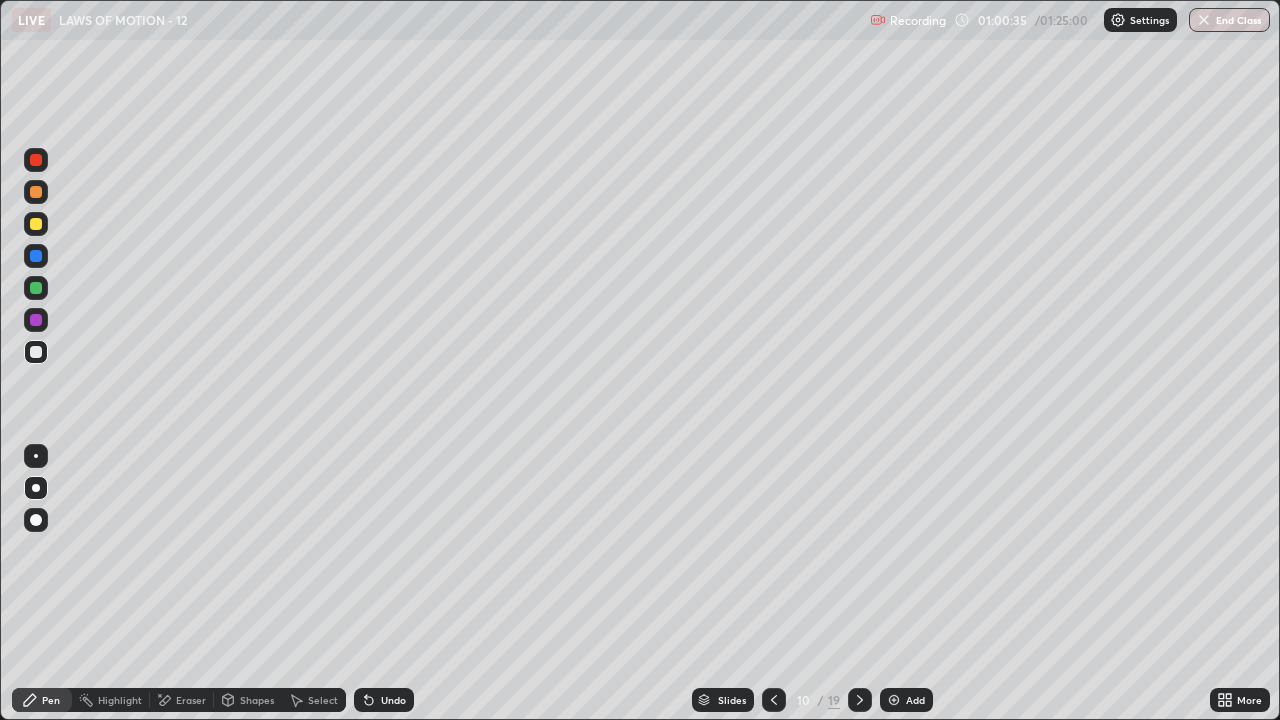 click on "Undo" at bounding box center [393, 700] 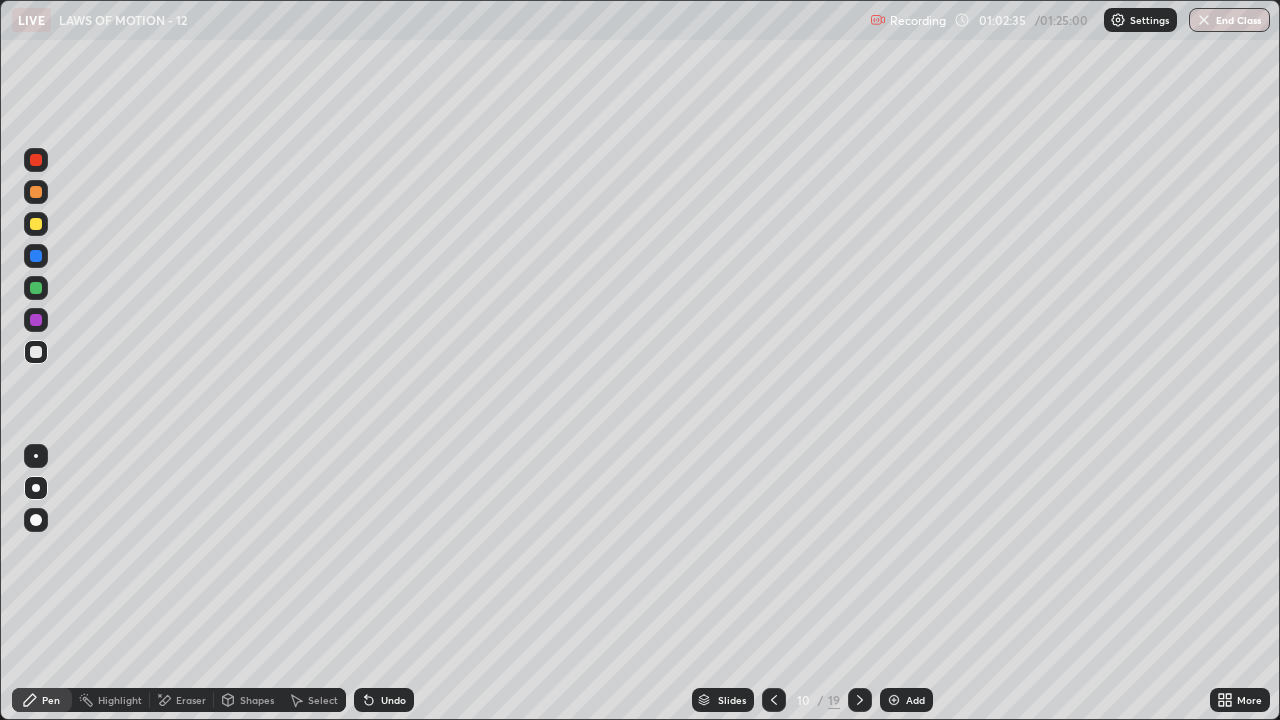 click 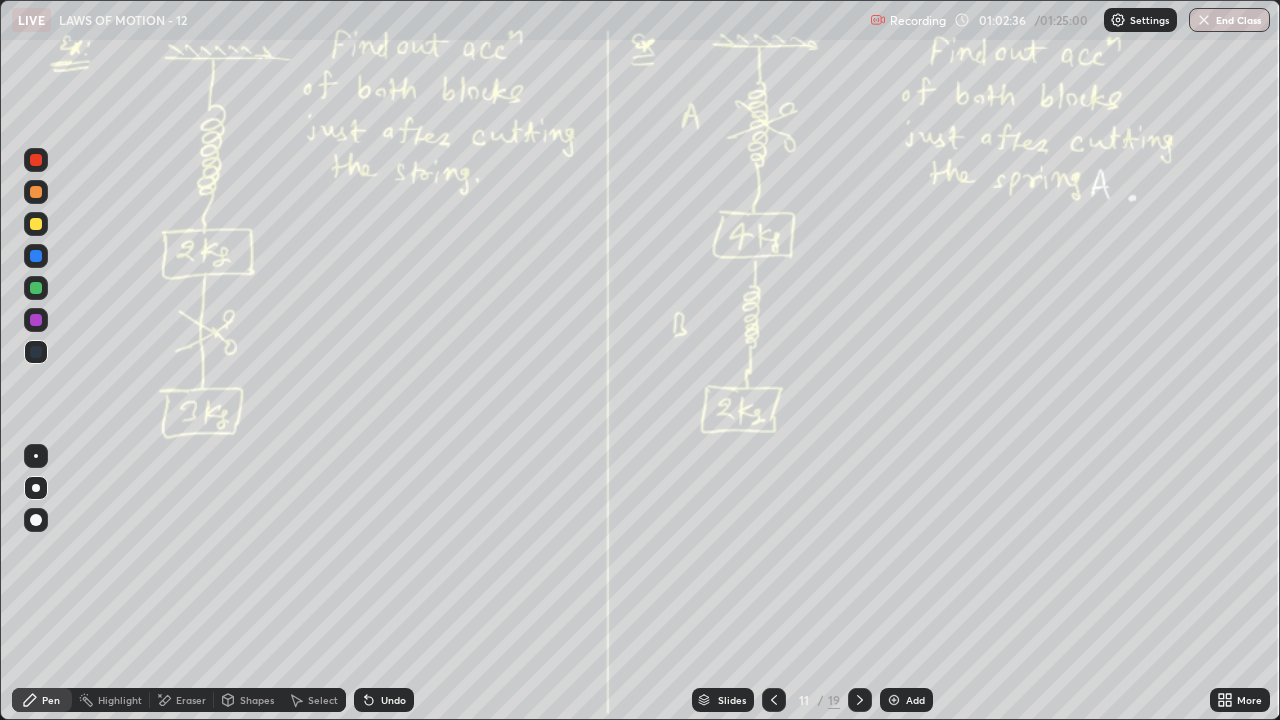 click 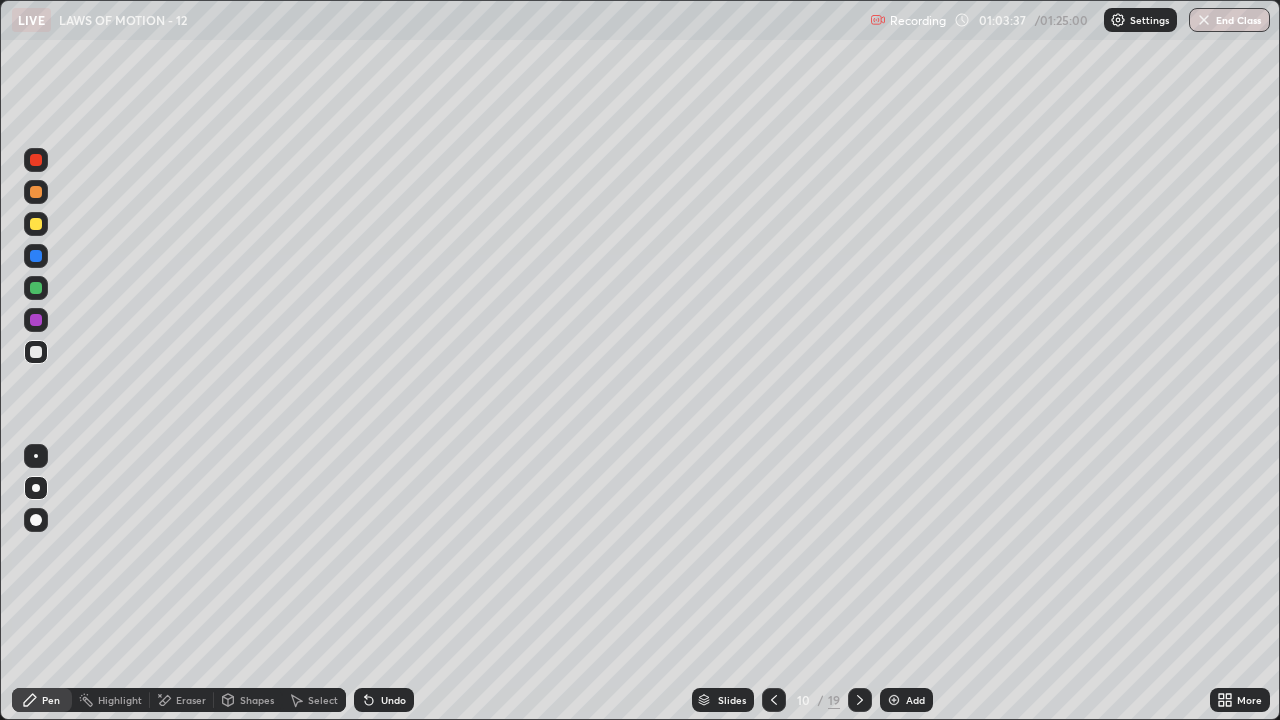 click 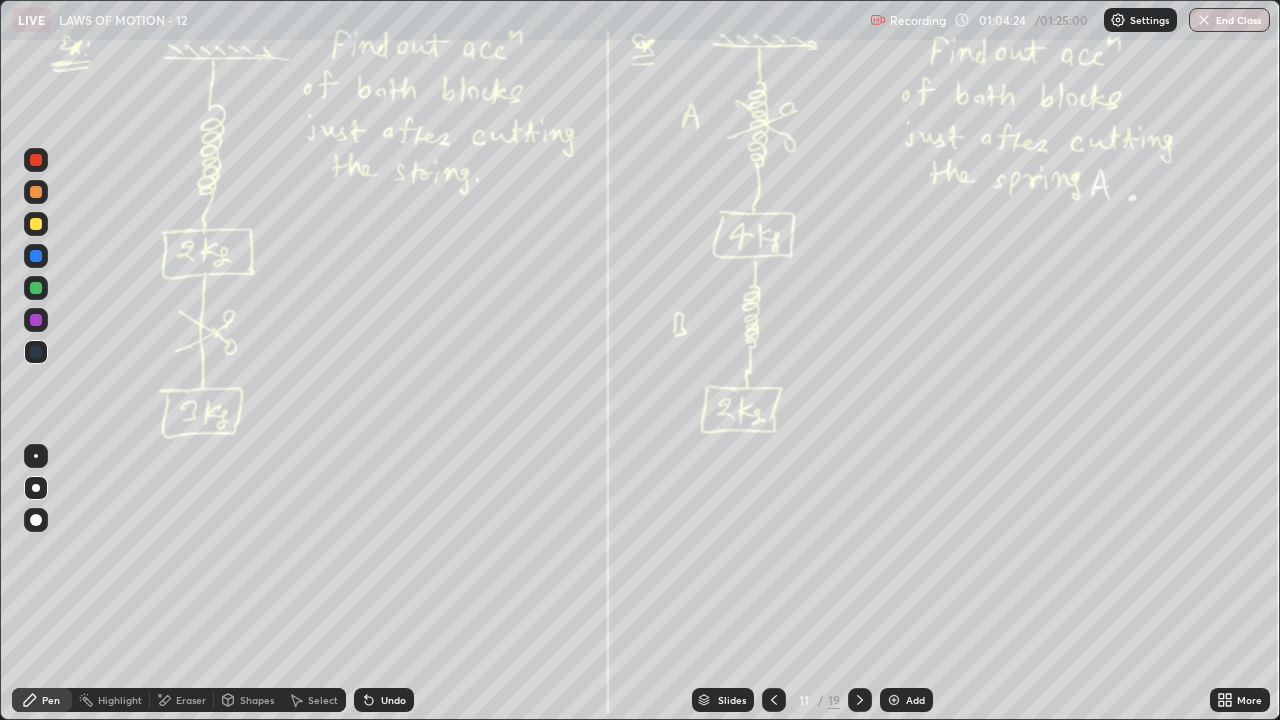 click at bounding box center (36, 224) 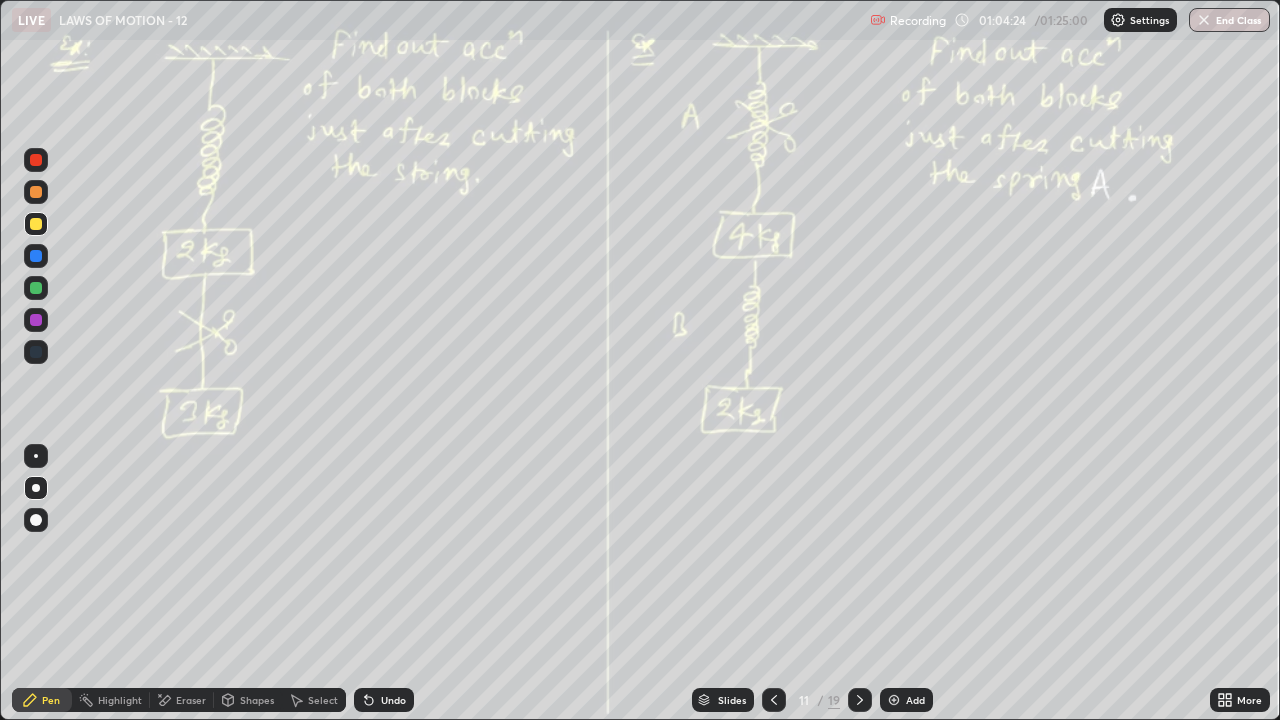 click on "Undo" at bounding box center (393, 700) 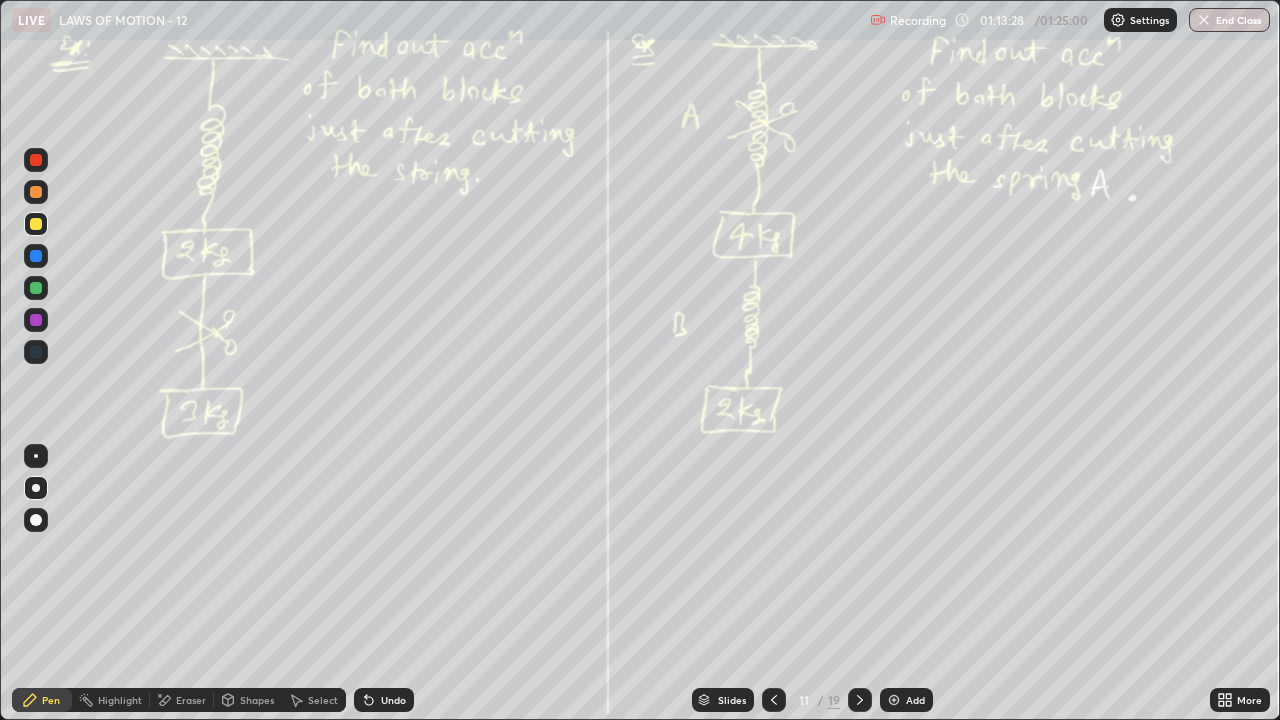 click on "Undo" at bounding box center [393, 700] 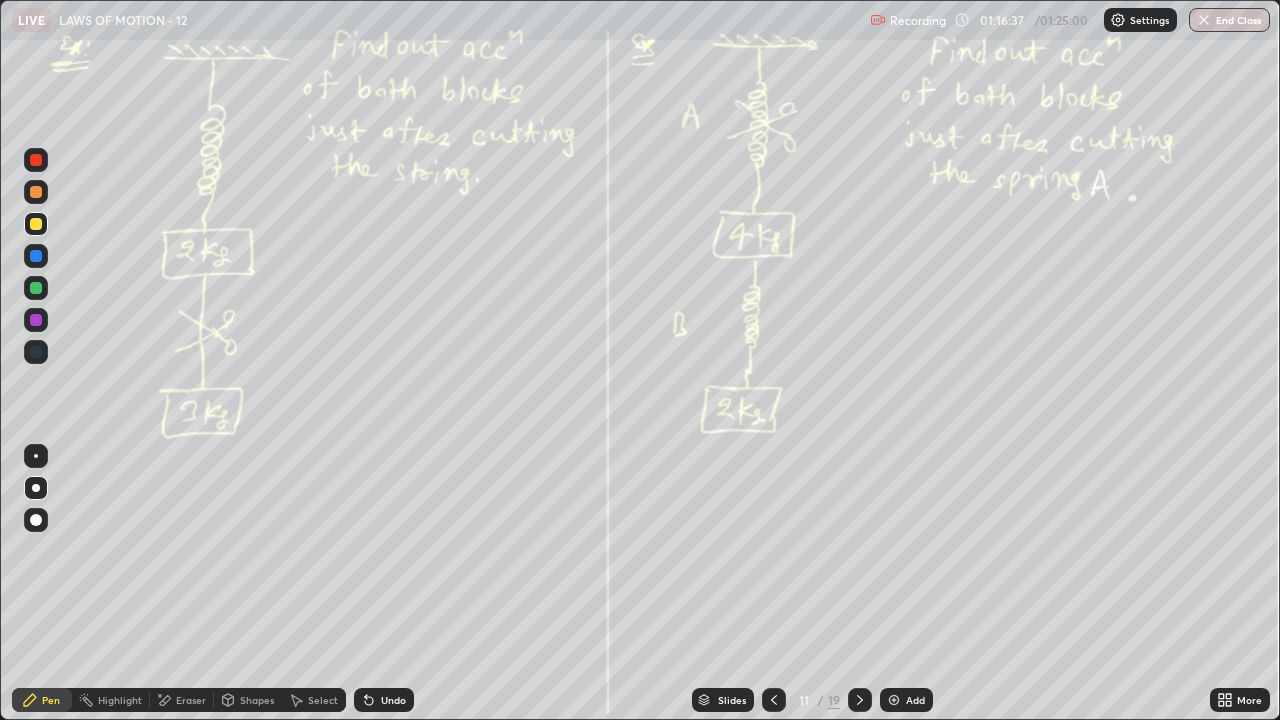 click on "Add" at bounding box center (915, 700) 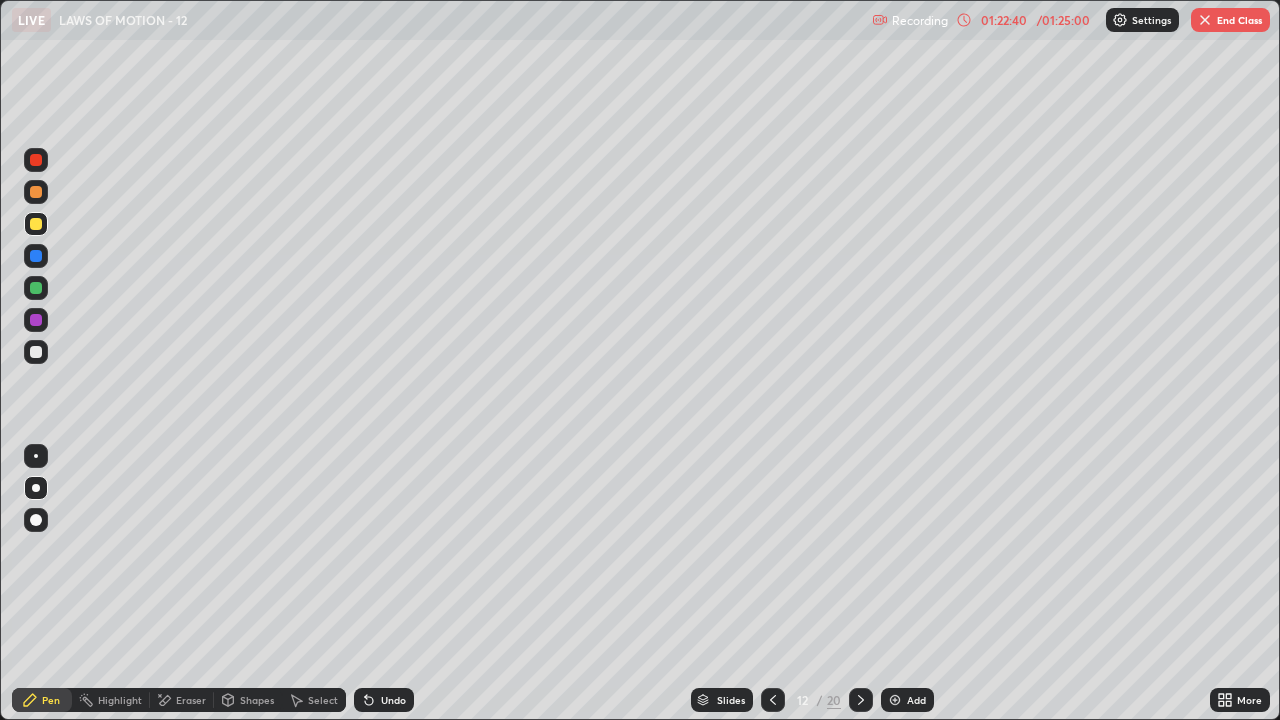click at bounding box center [36, 288] 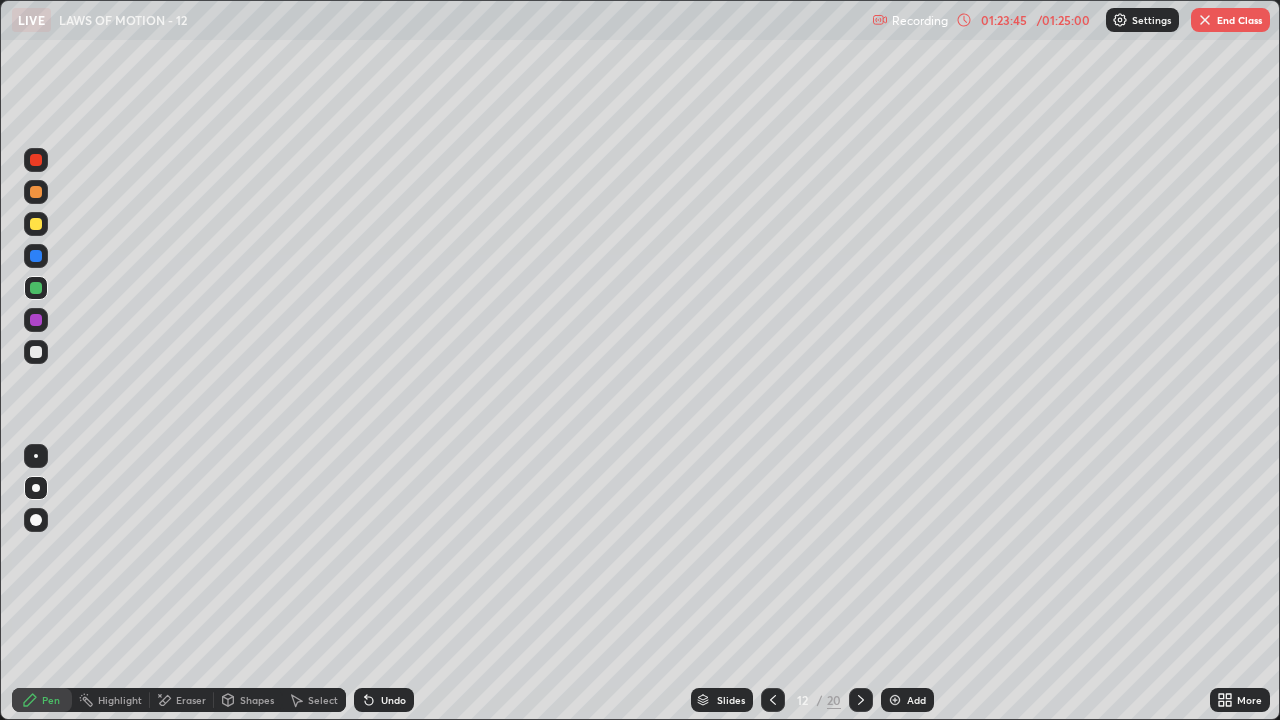 click 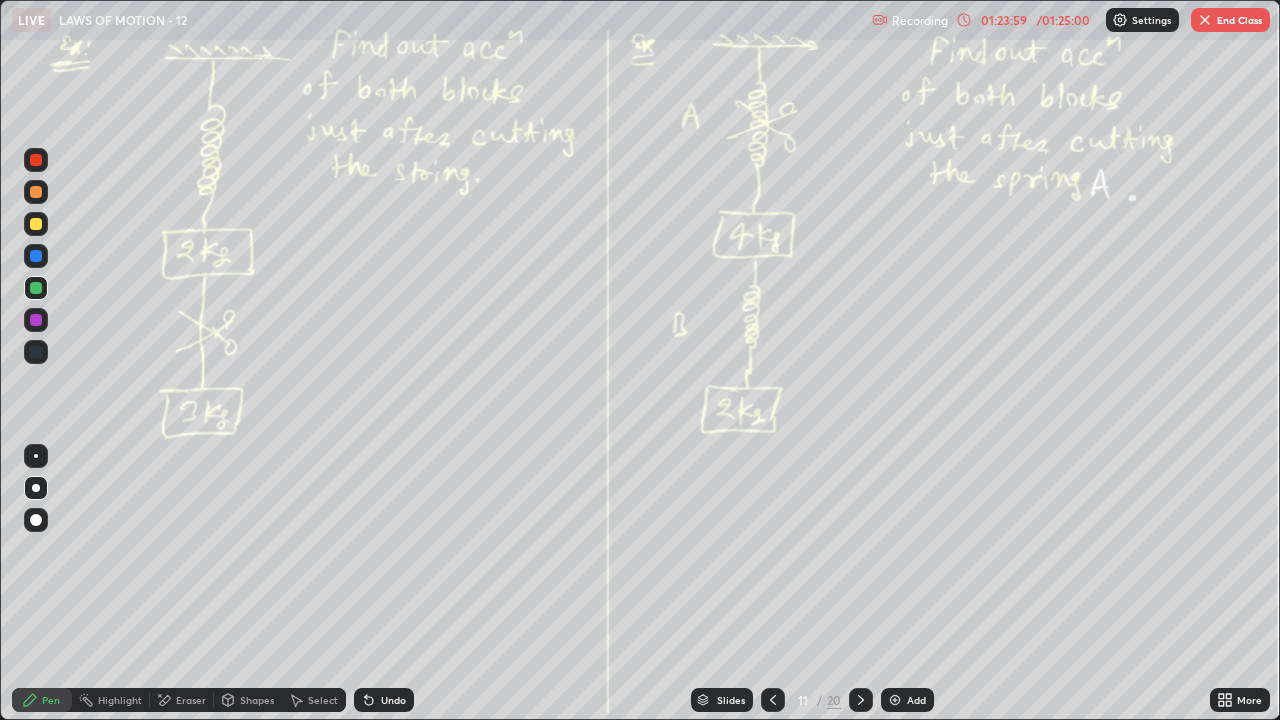 click 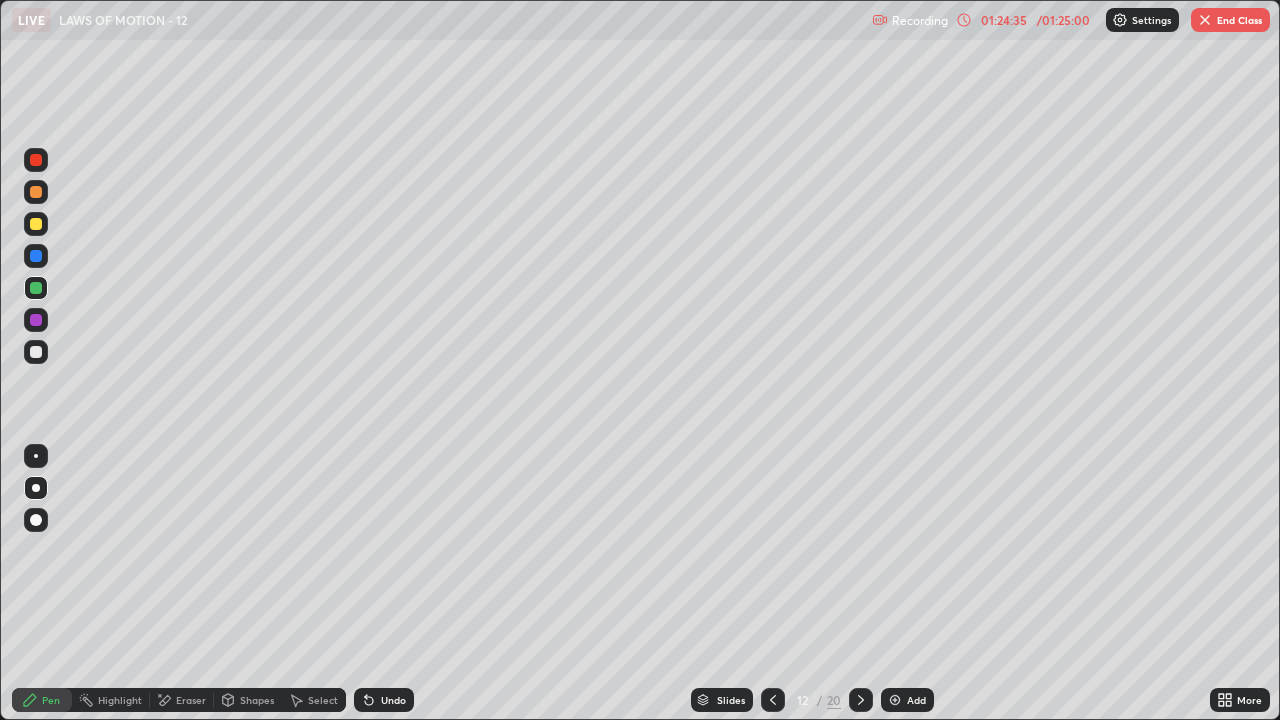click 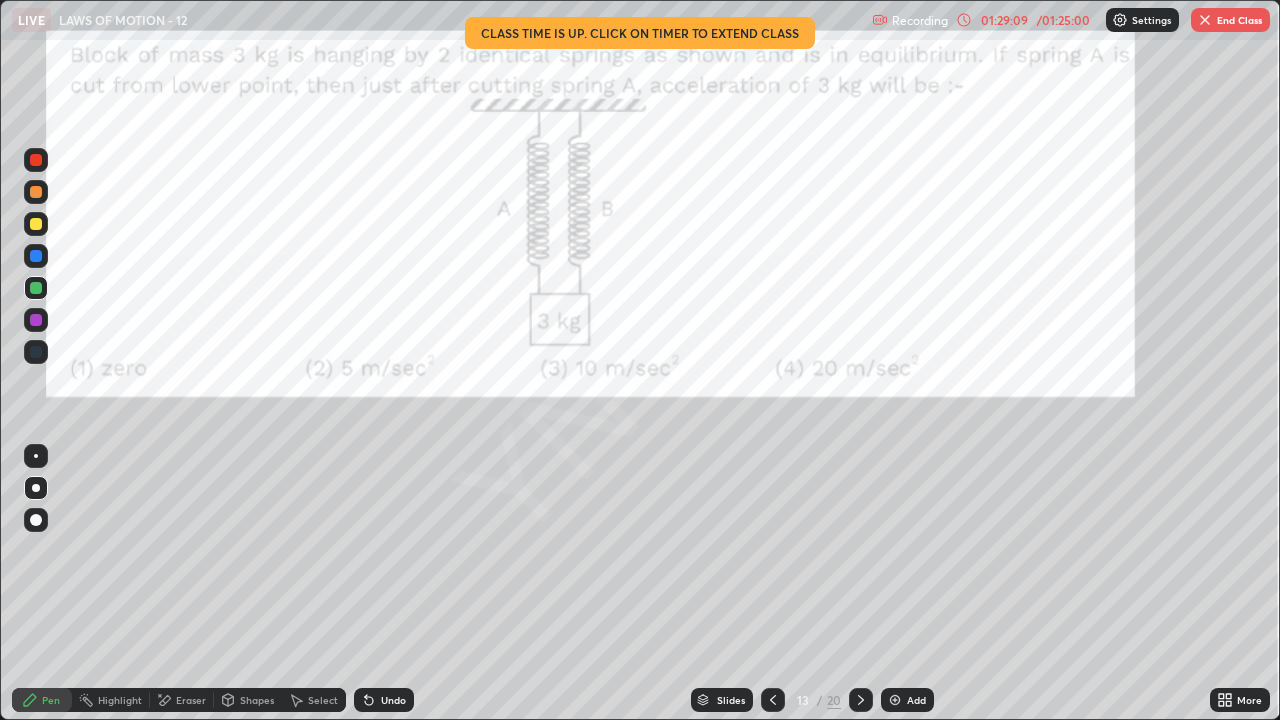 click on "/  01:25:00" at bounding box center [1063, 20] 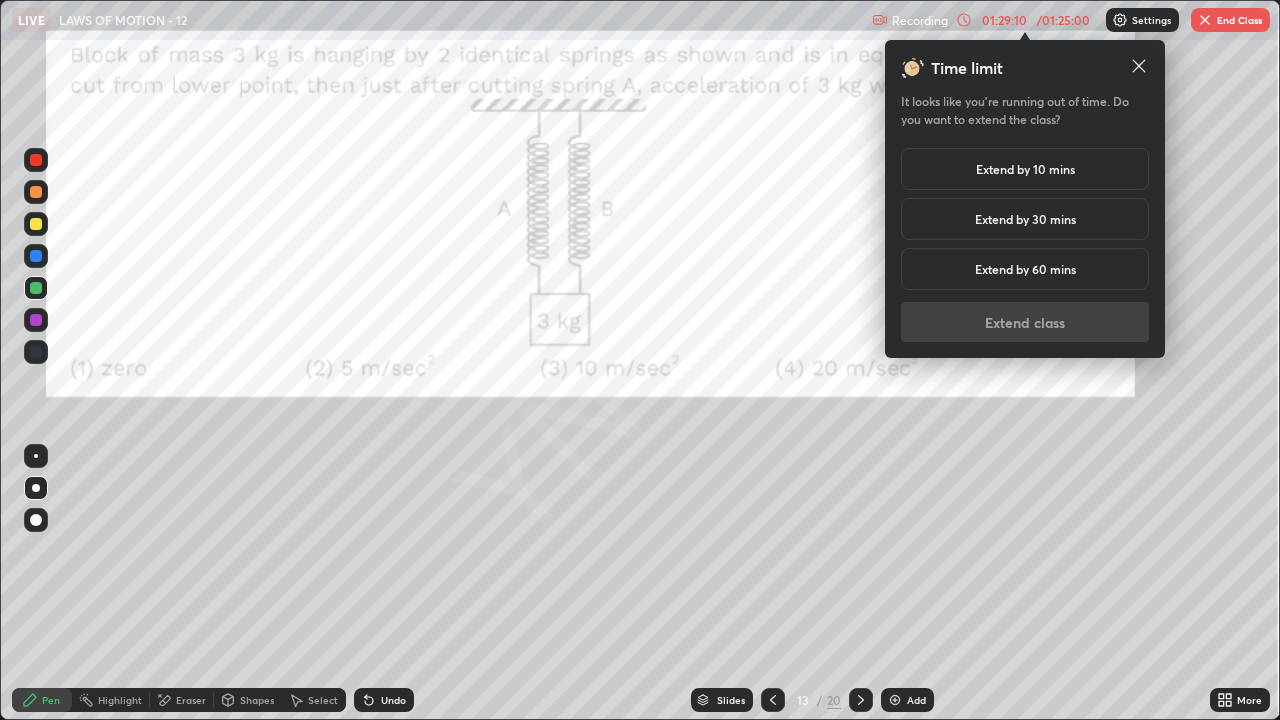 click on "Extend by 10 mins" at bounding box center [1025, 169] 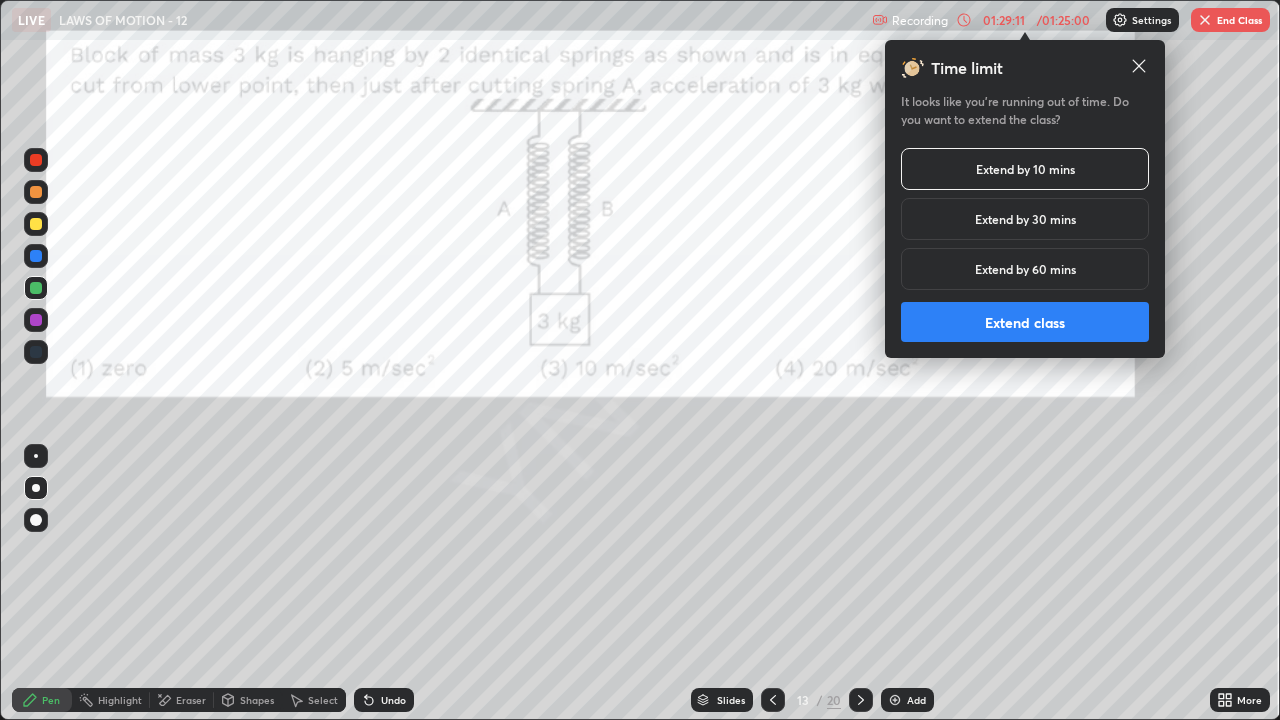 click on "Extend class" at bounding box center (1025, 322) 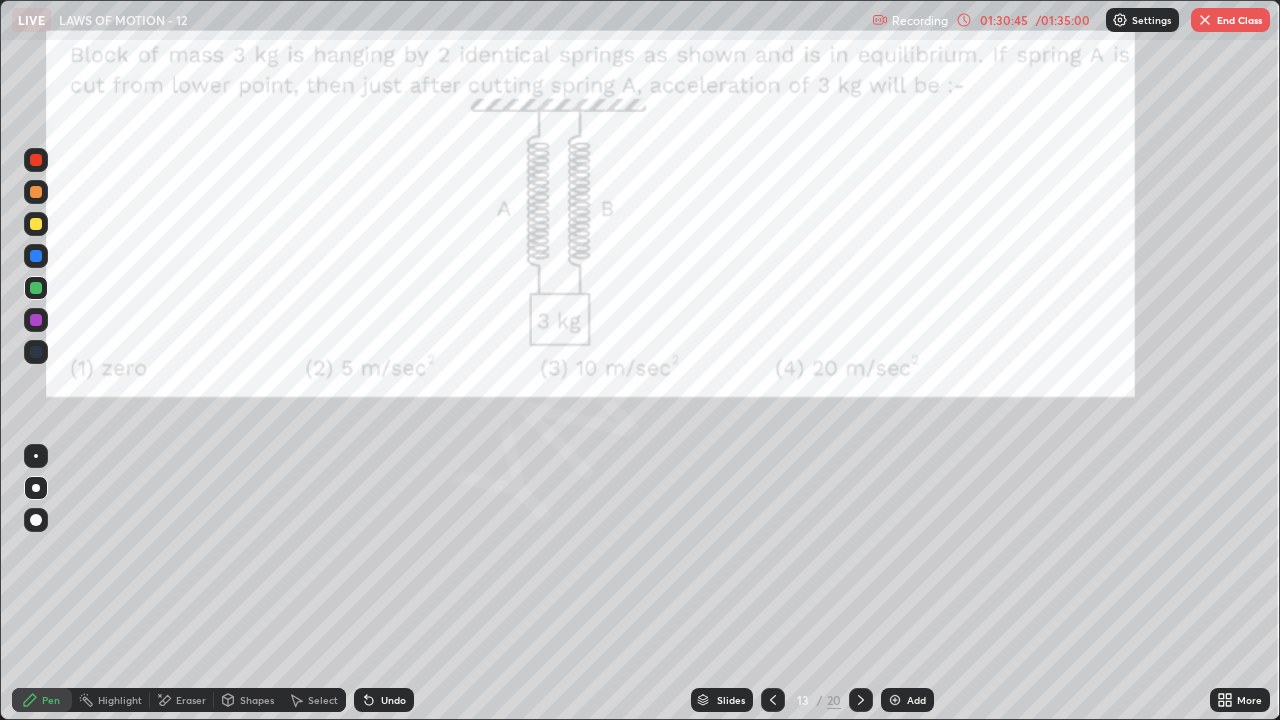 click at bounding box center (1205, 20) 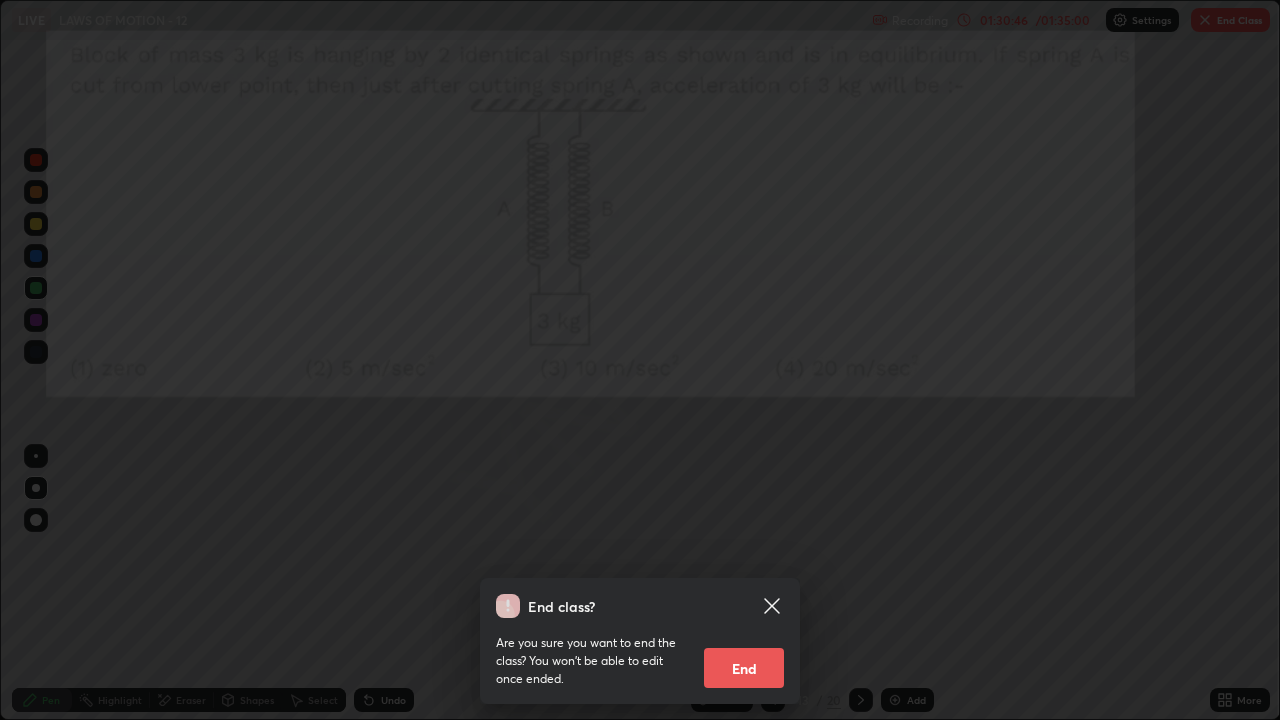 click on "End" at bounding box center (744, 668) 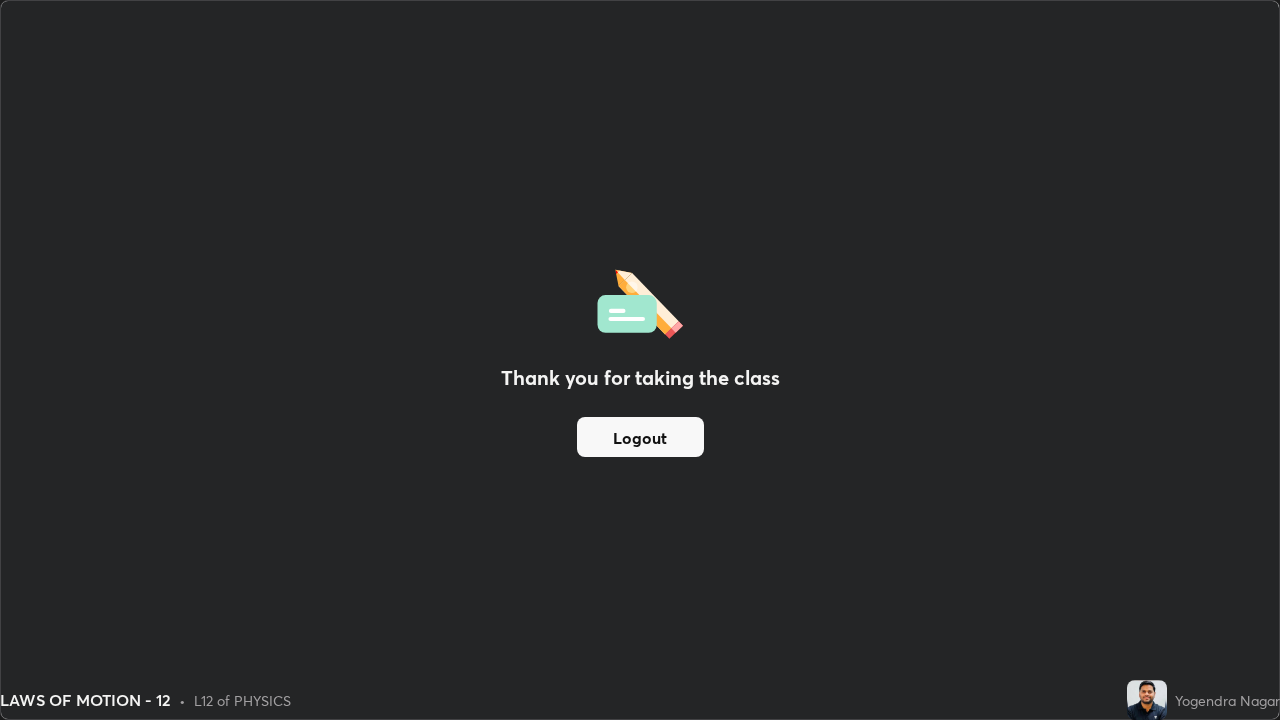 click on "Logout" at bounding box center (640, 437) 